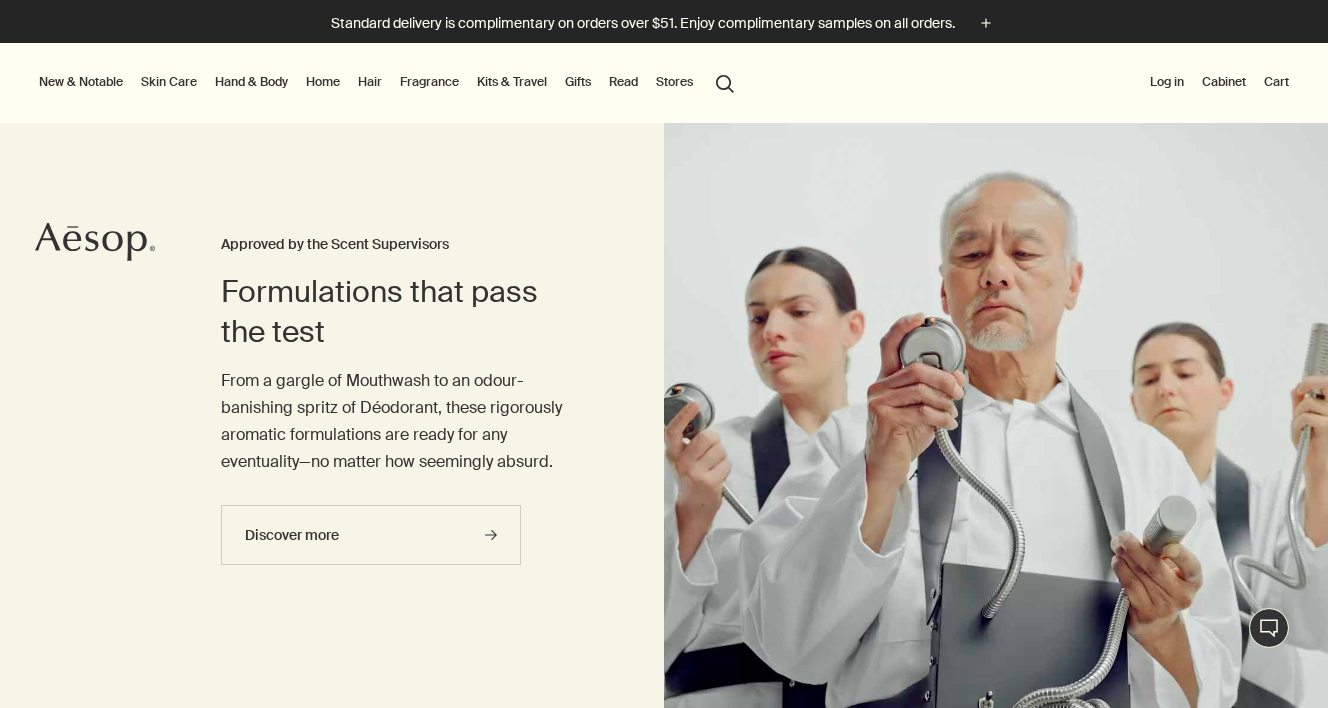 scroll, scrollTop: 0, scrollLeft: 0, axis: both 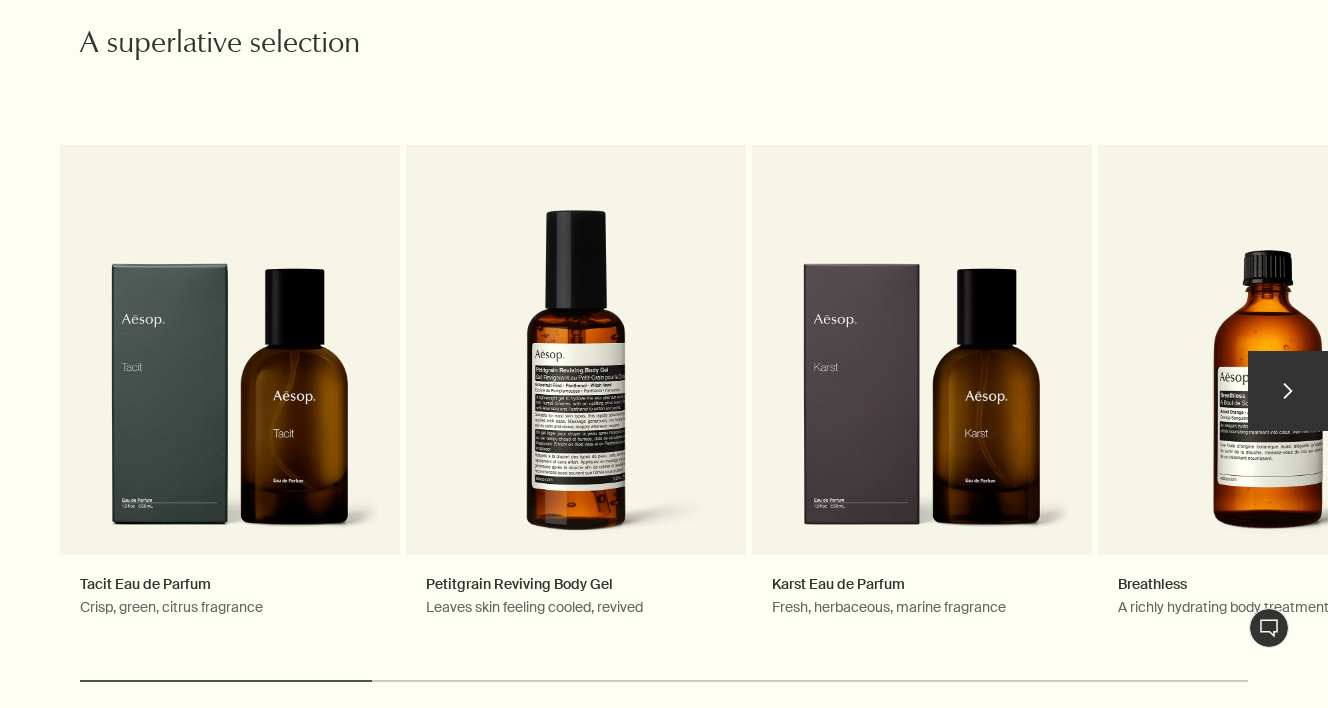 click on "chevron" at bounding box center (1288, 391) 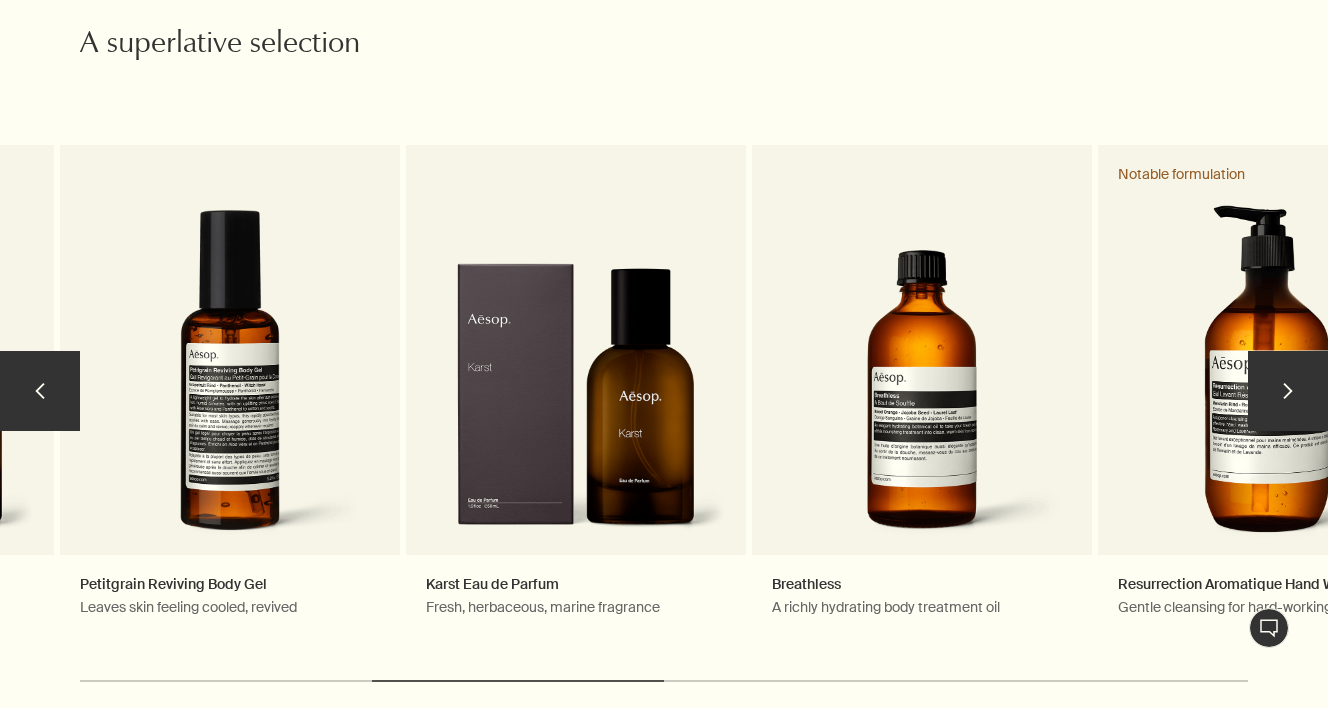 click on "chevron" at bounding box center (1288, 391) 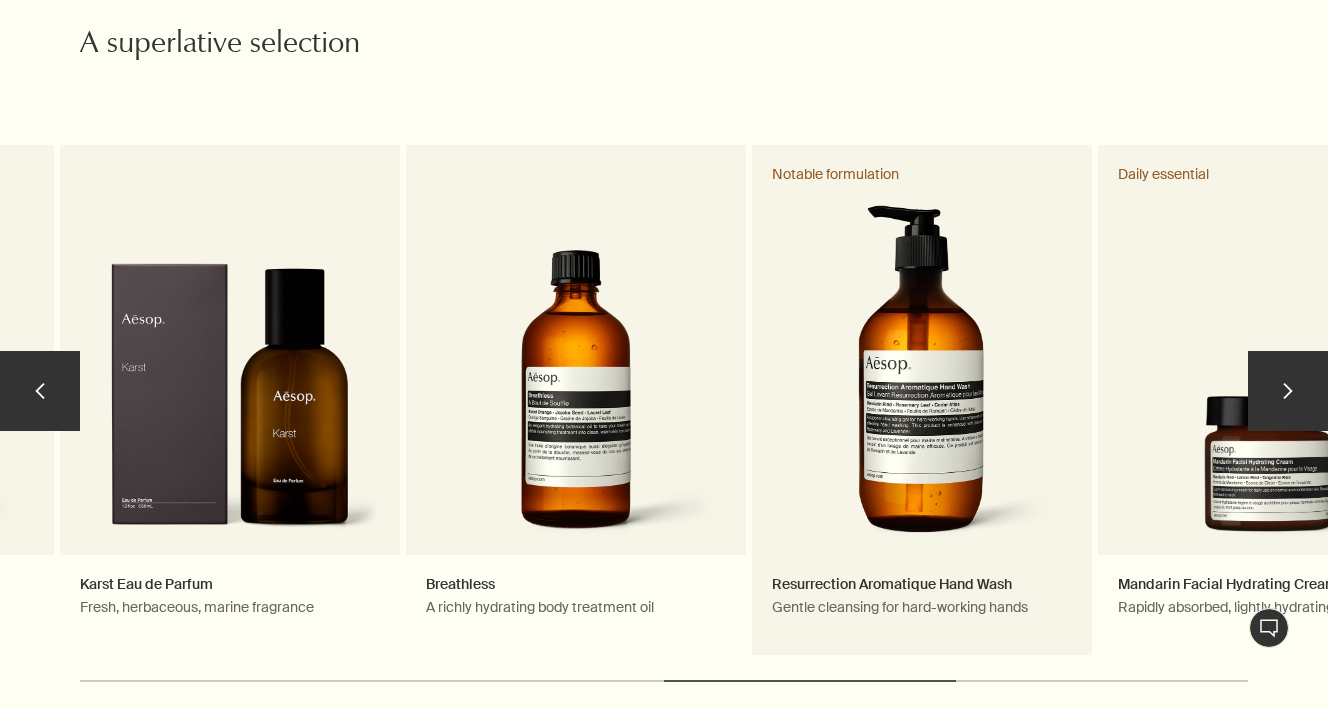 click on "Resurrection Aromatique Hand Wash Gentle cleansing for hard-working hands Notable formulation" at bounding box center [922, 400] 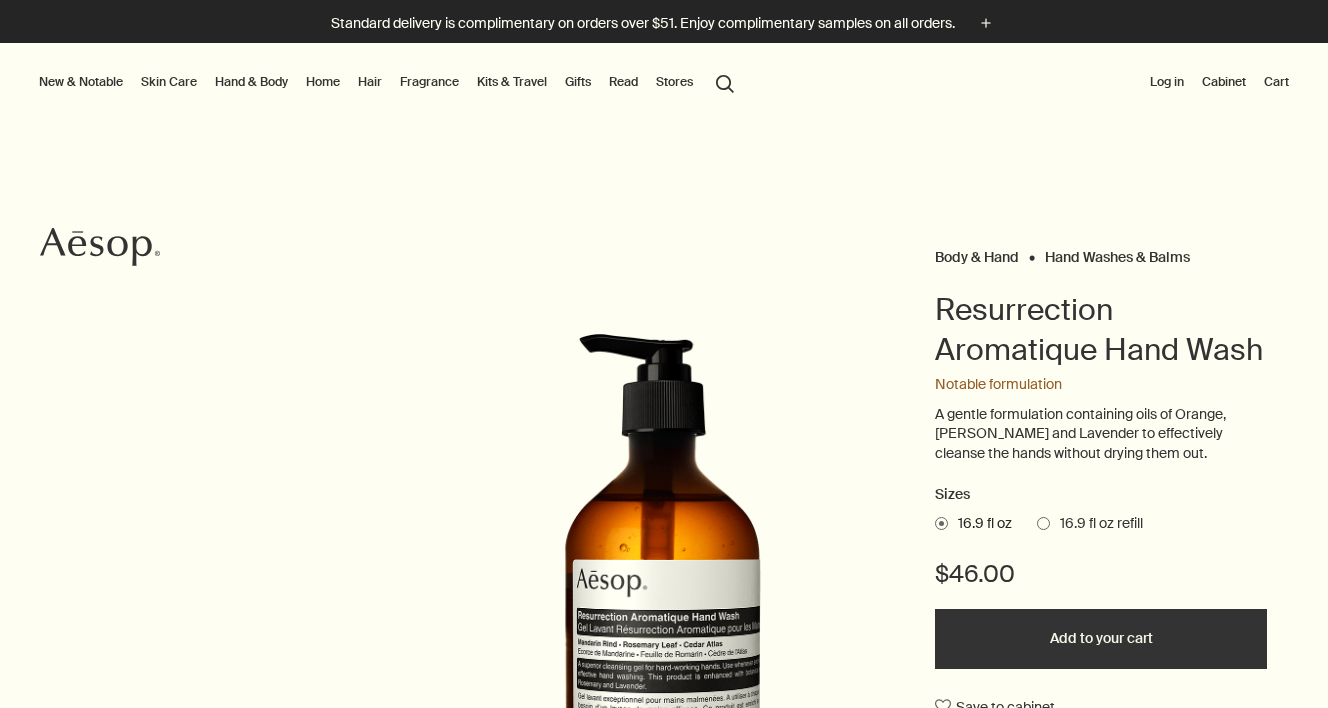 scroll, scrollTop: 0, scrollLeft: 0, axis: both 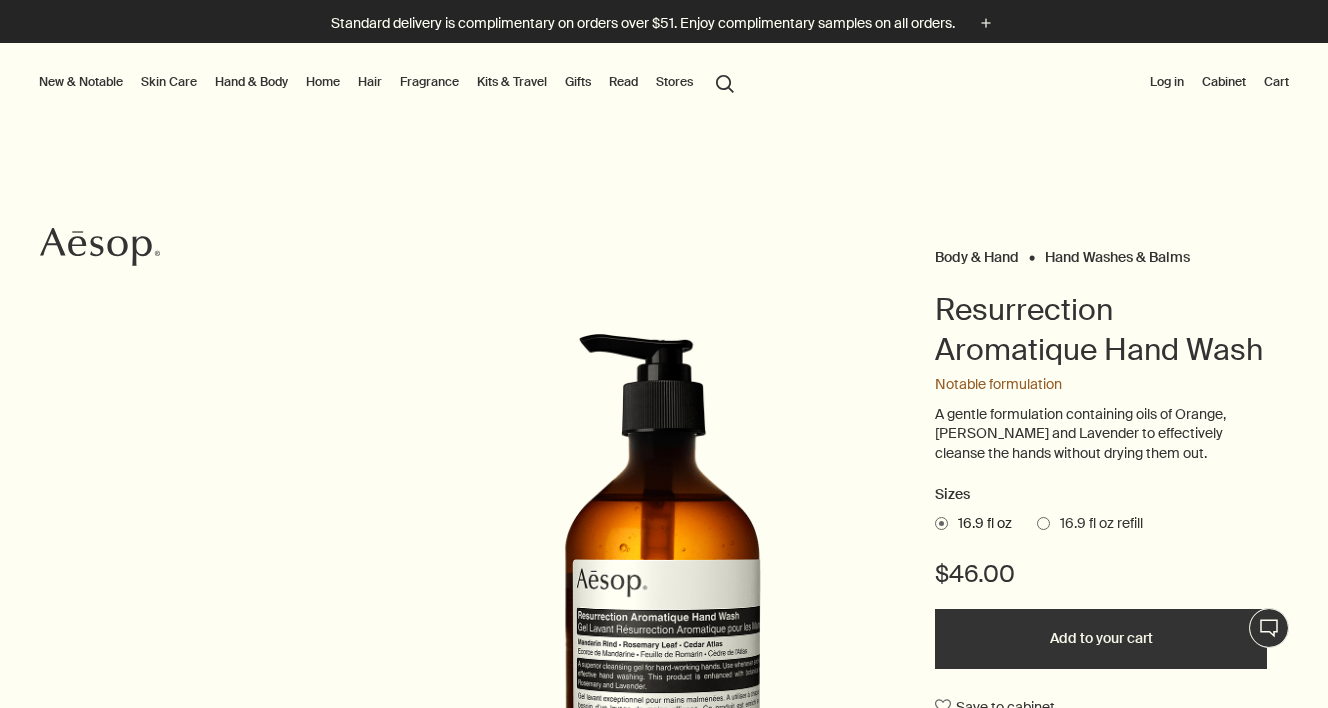 click on "Resurrection Aromatique Hand Wash" at bounding box center [1101, 330] 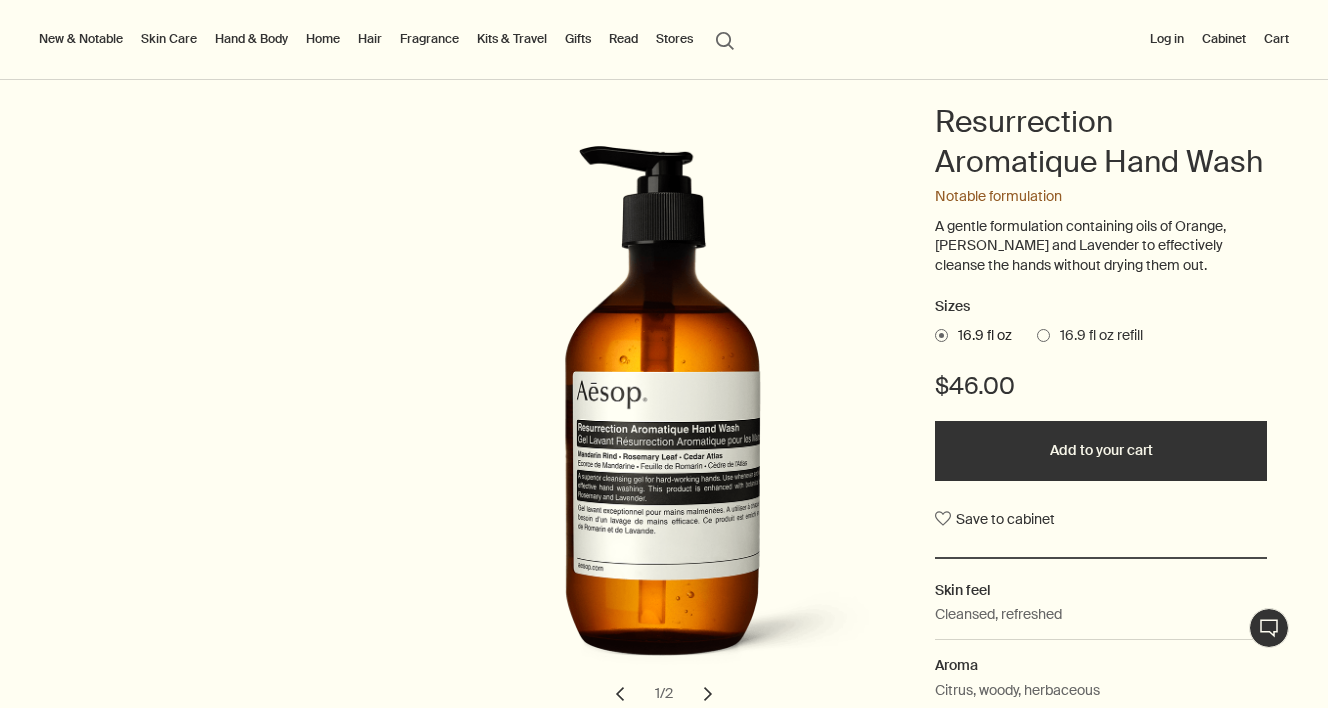 scroll, scrollTop: 189, scrollLeft: 0, axis: vertical 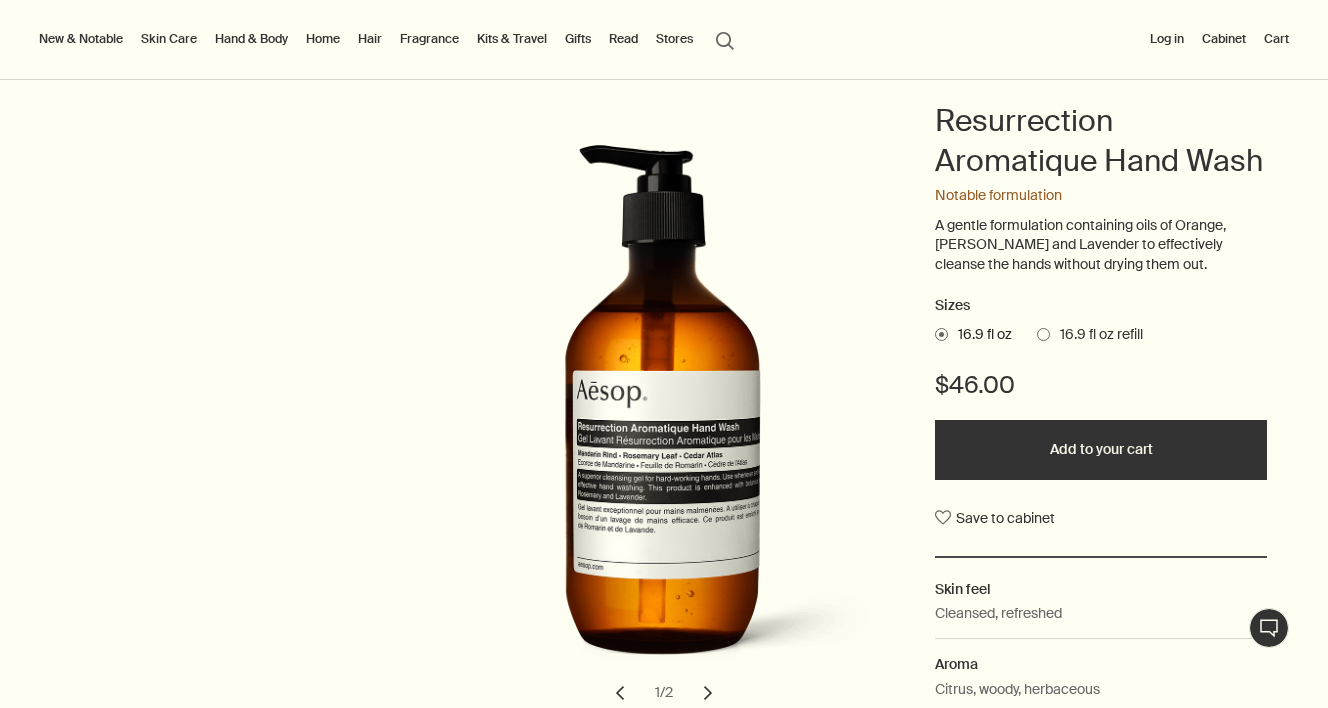 click on "A gentle formulation containing oils of Orange, [PERSON_NAME] and Lavender to effectively cleanse the hands without drying them out." at bounding box center (1101, 245) 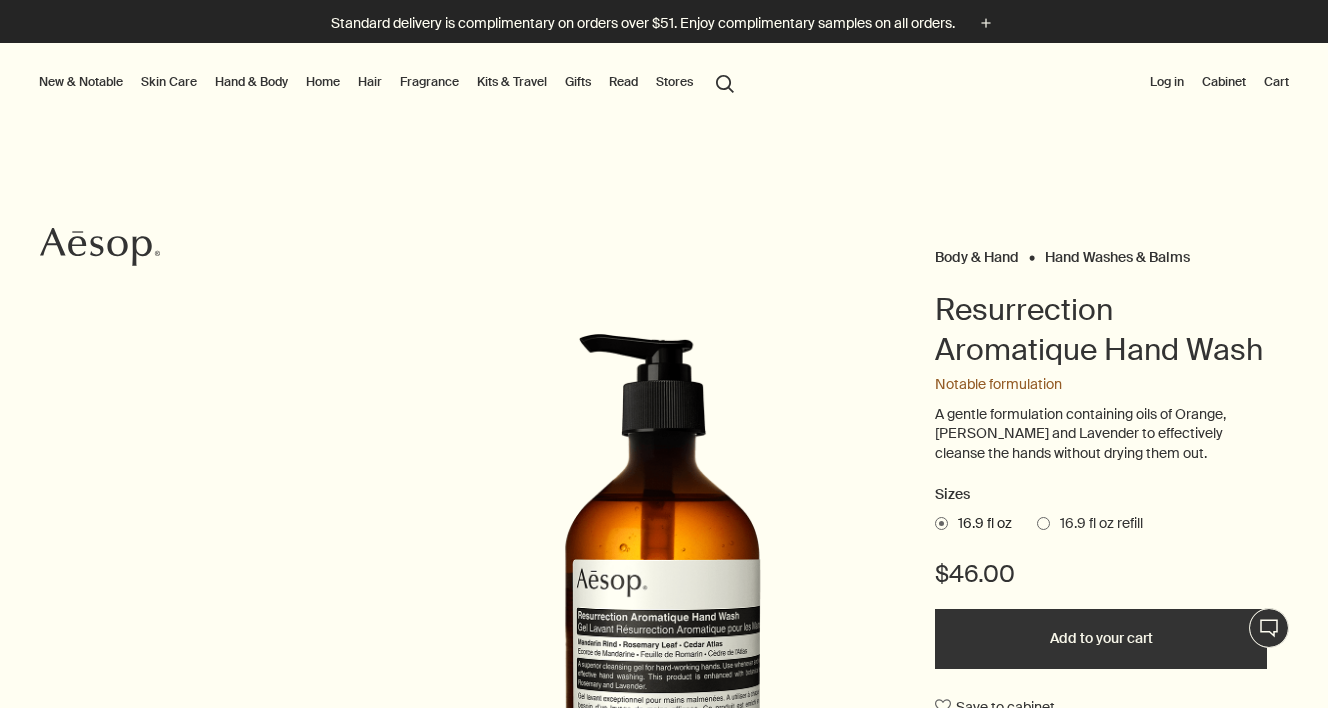 scroll, scrollTop: 0, scrollLeft: 0, axis: both 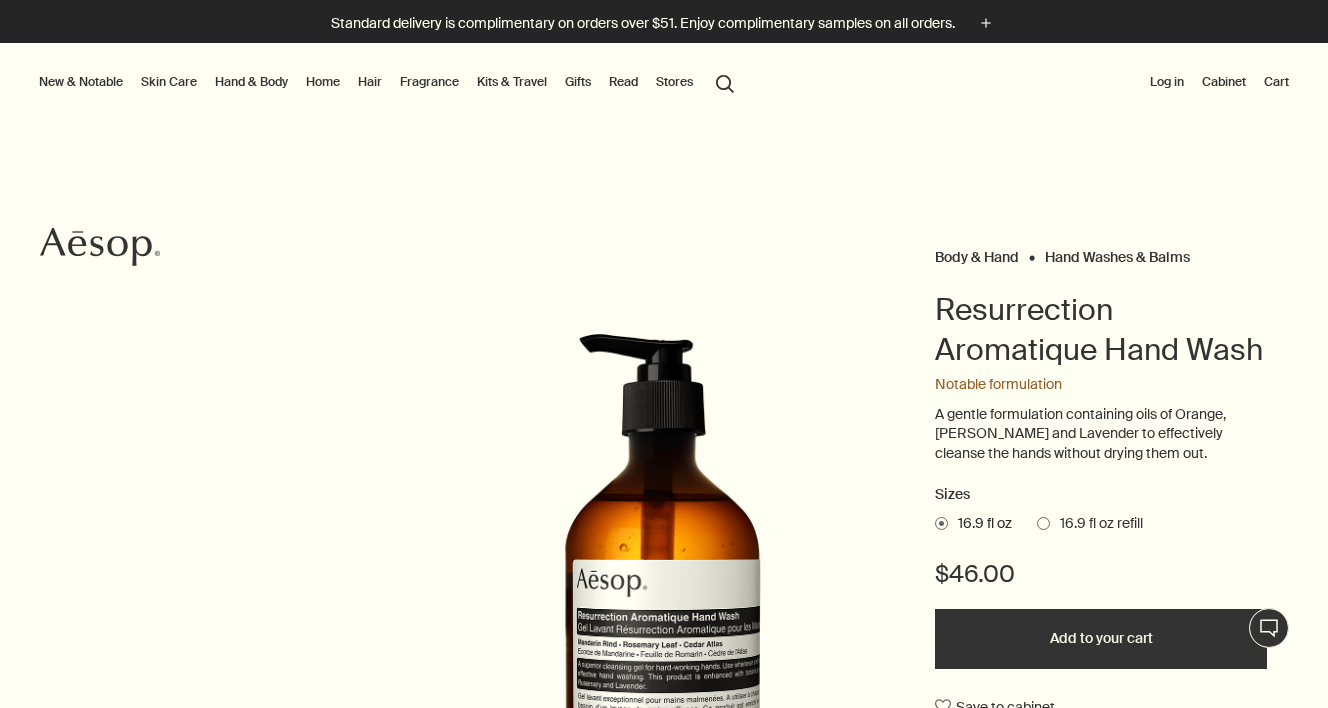 click on "Resurrection Aromatique Hand Wash" at bounding box center [1101, 330] 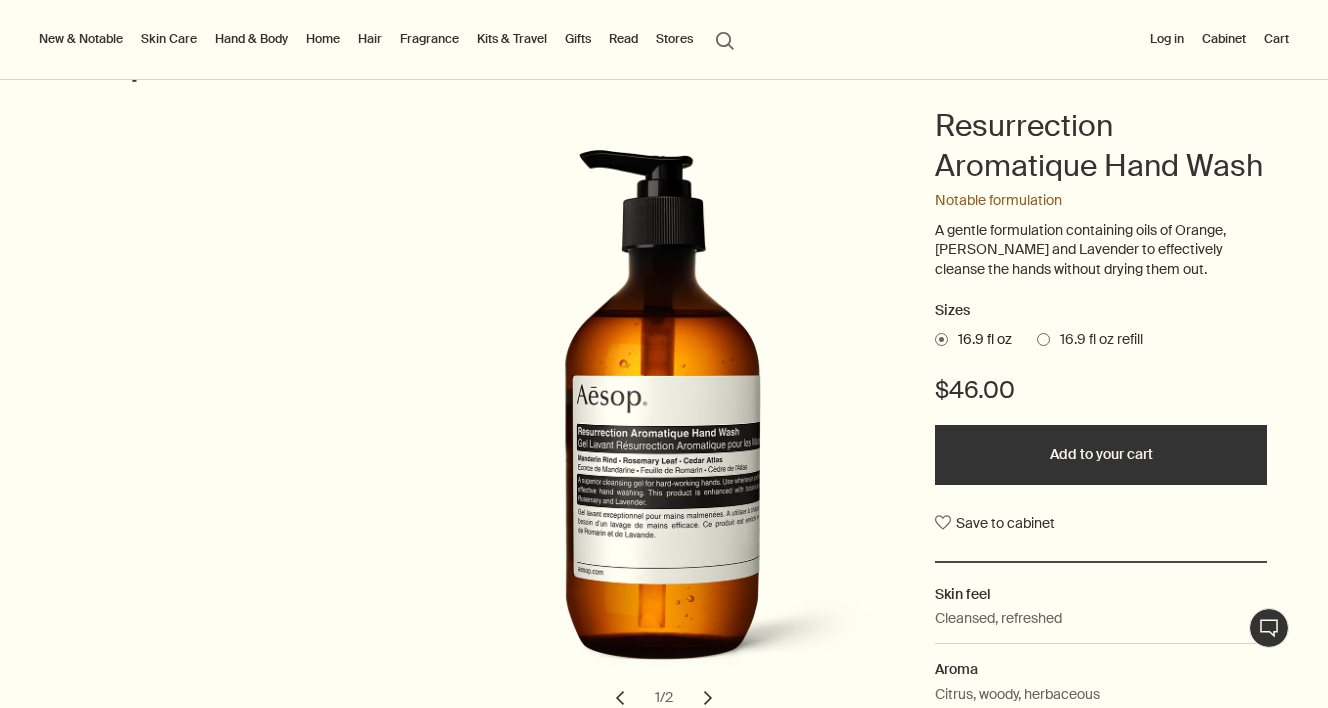 scroll, scrollTop: 181, scrollLeft: 0, axis: vertical 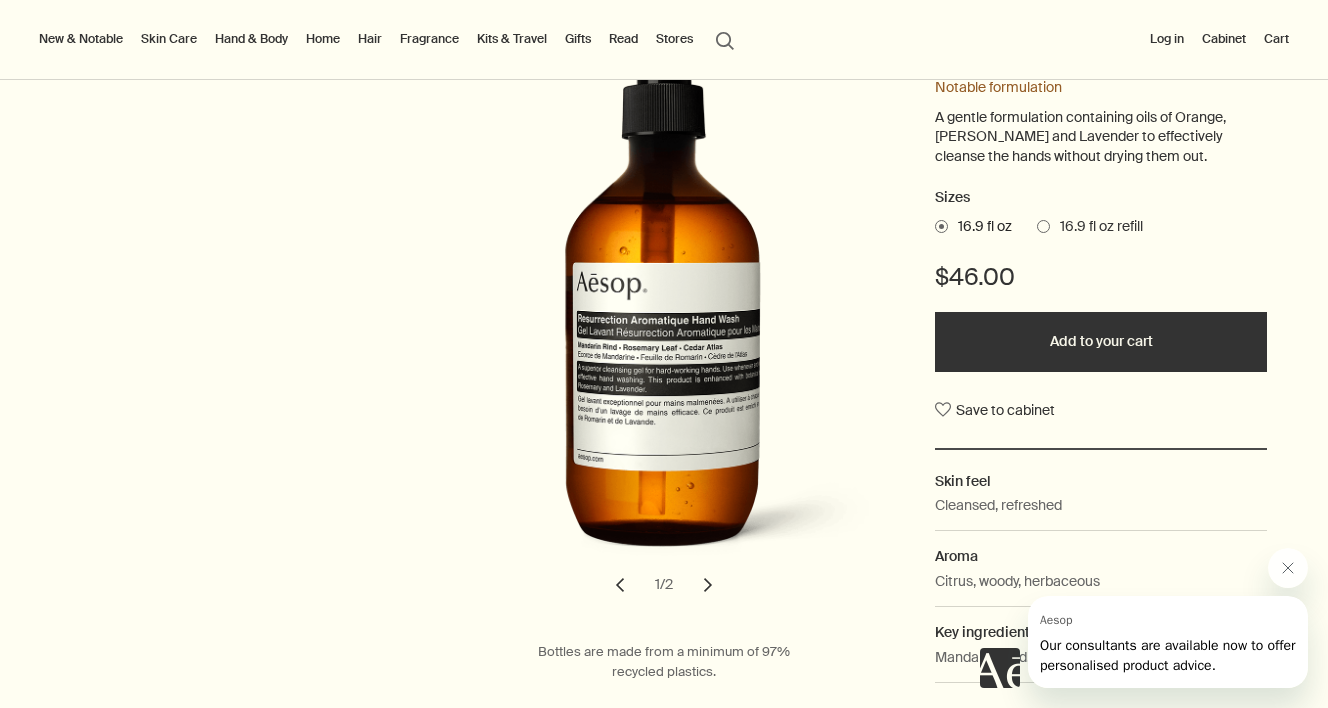 click on "chevron" at bounding box center (708, 585) 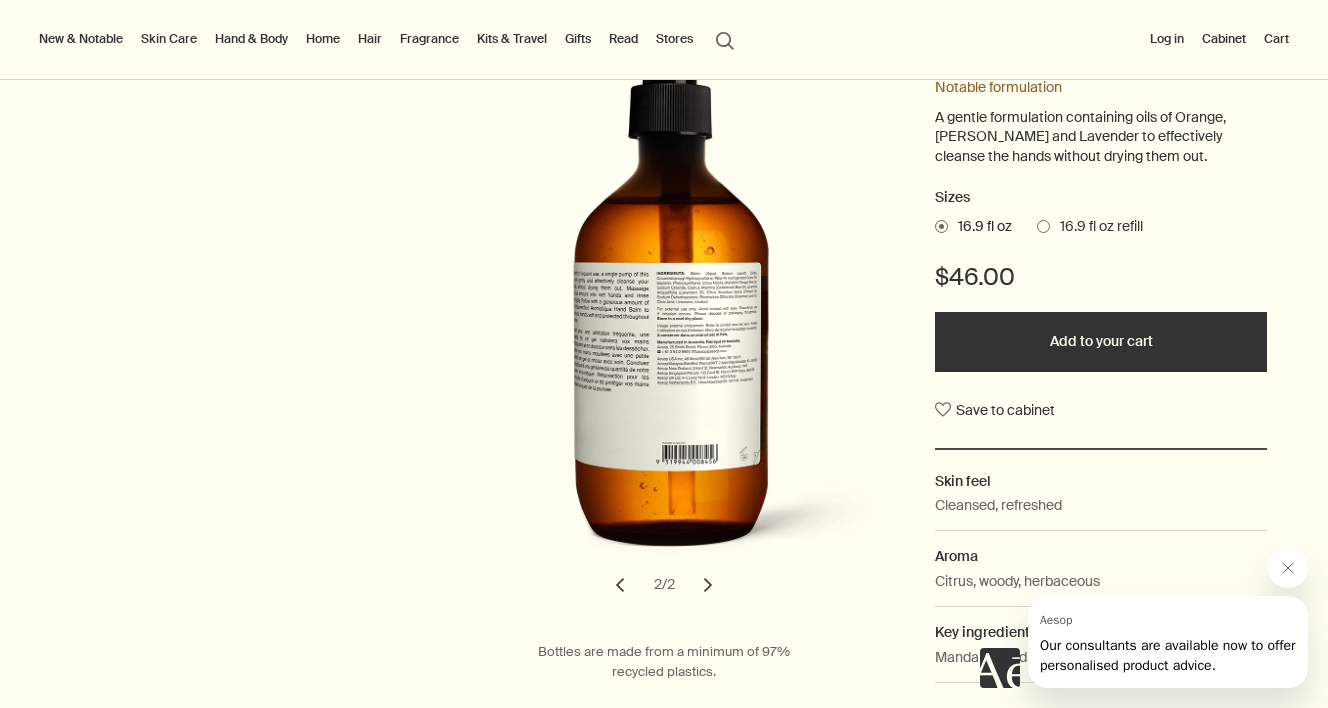 click on "chevron" at bounding box center [708, 585] 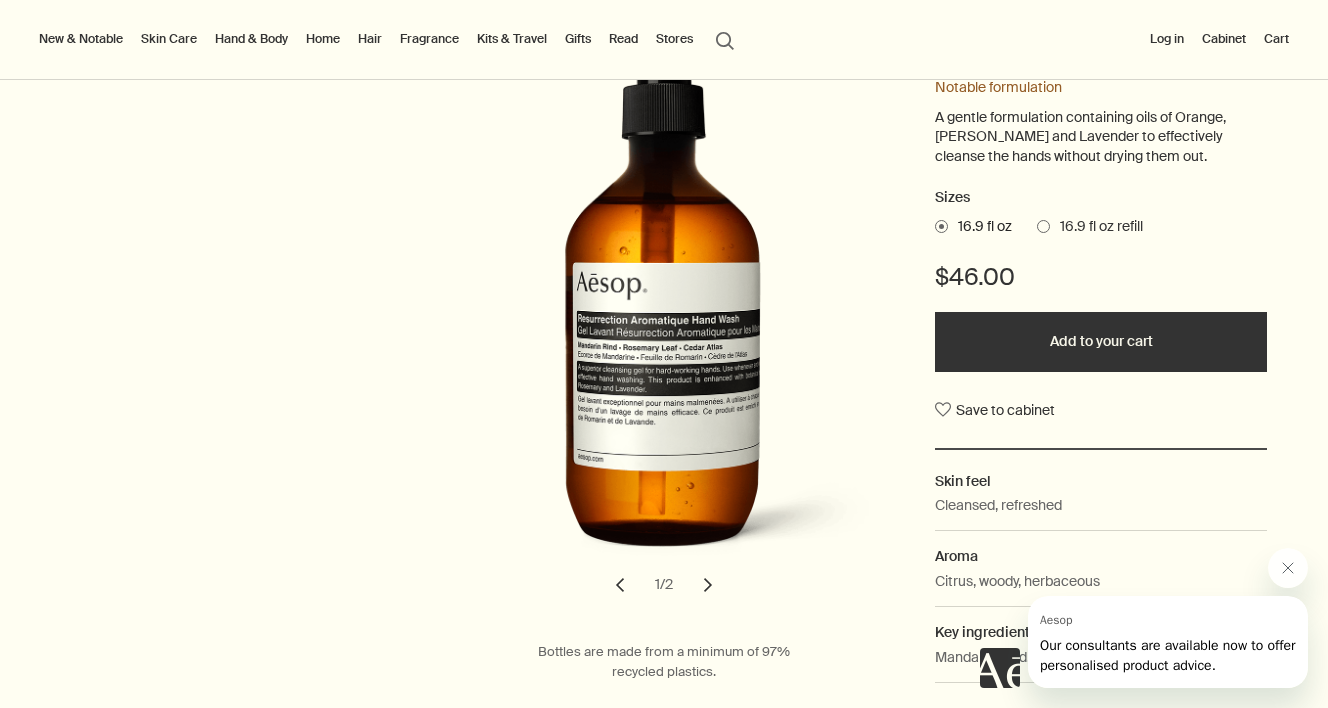scroll, scrollTop: 108, scrollLeft: 0, axis: vertical 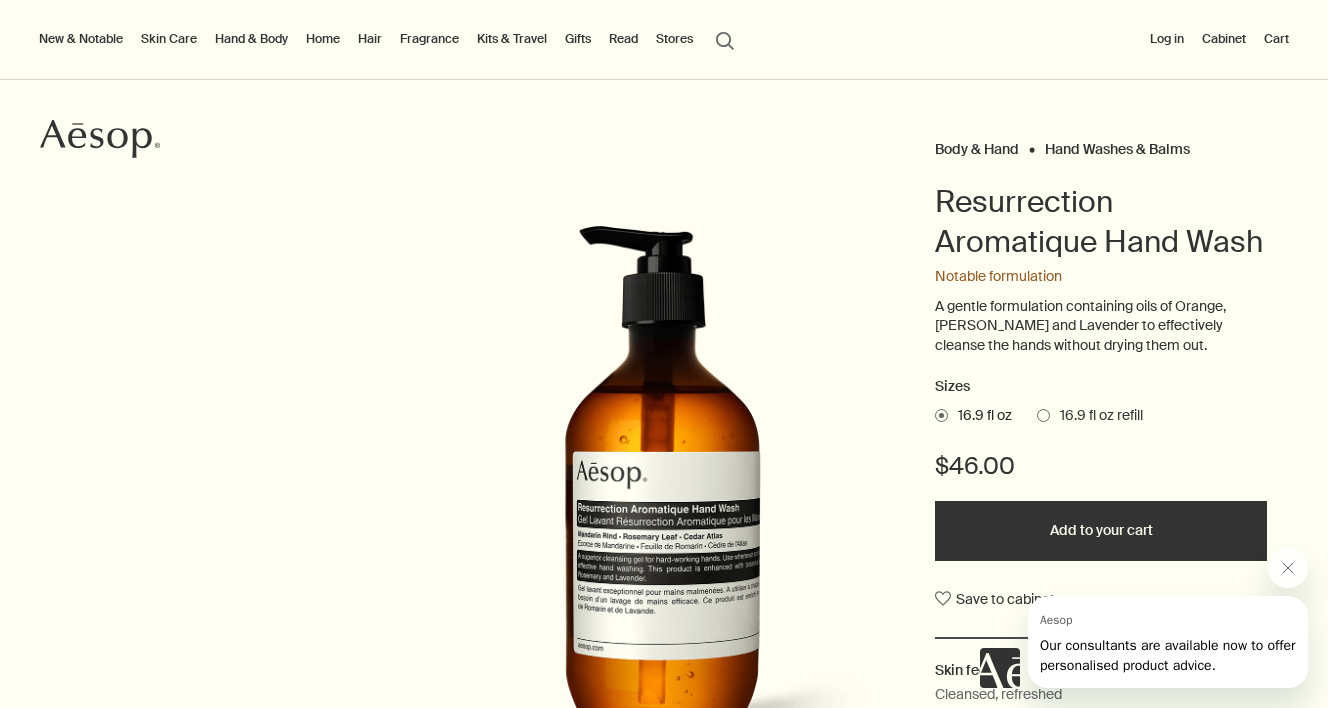 click on "Resurrection Aromatique Hand Wash" at bounding box center (1101, 222) 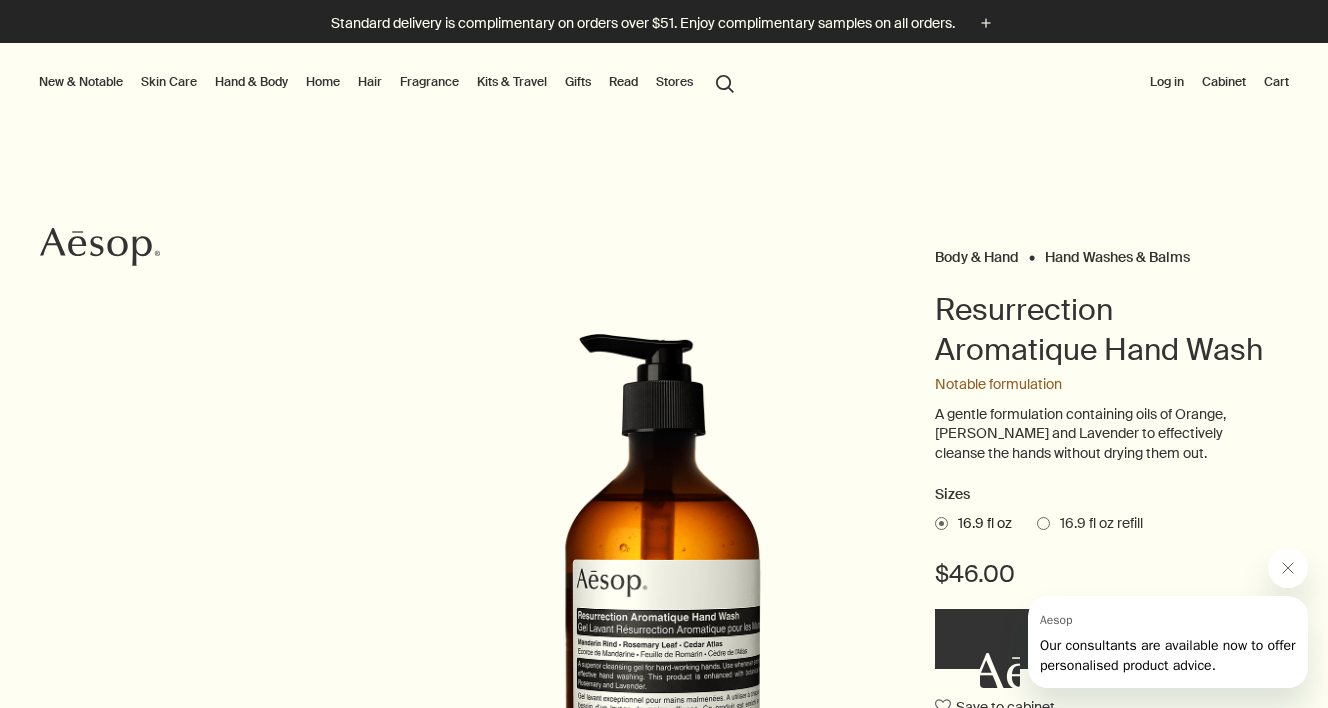 scroll, scrollTop: 0, scrollLeft: 0, axis: both 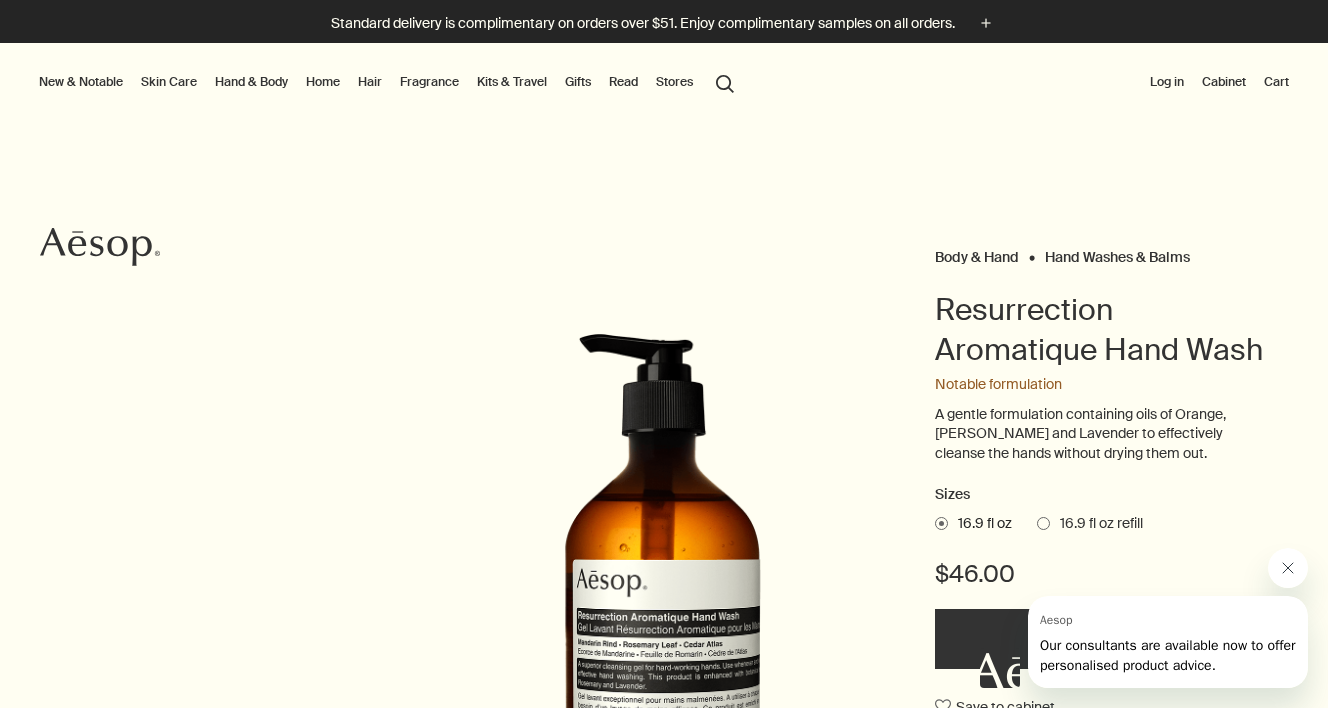 click 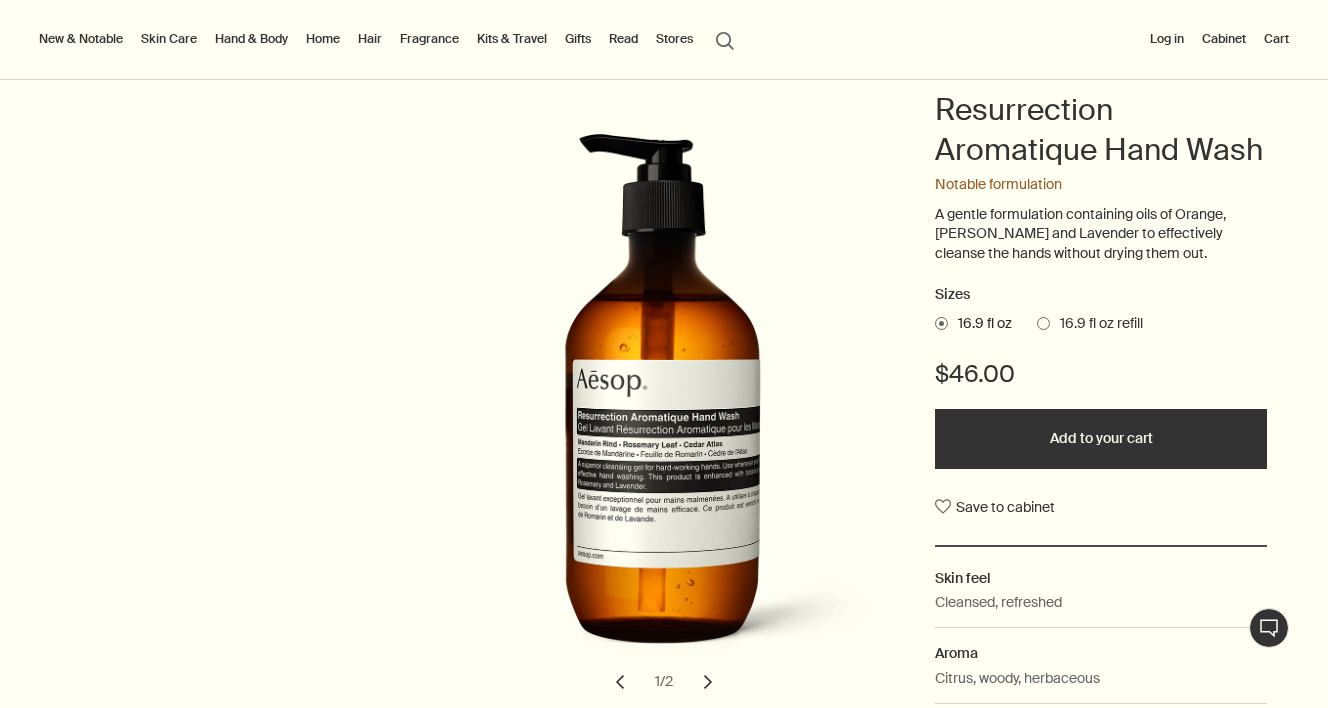 scroll, scrollTop: 125, scrollLeft: 0, axis: vertical 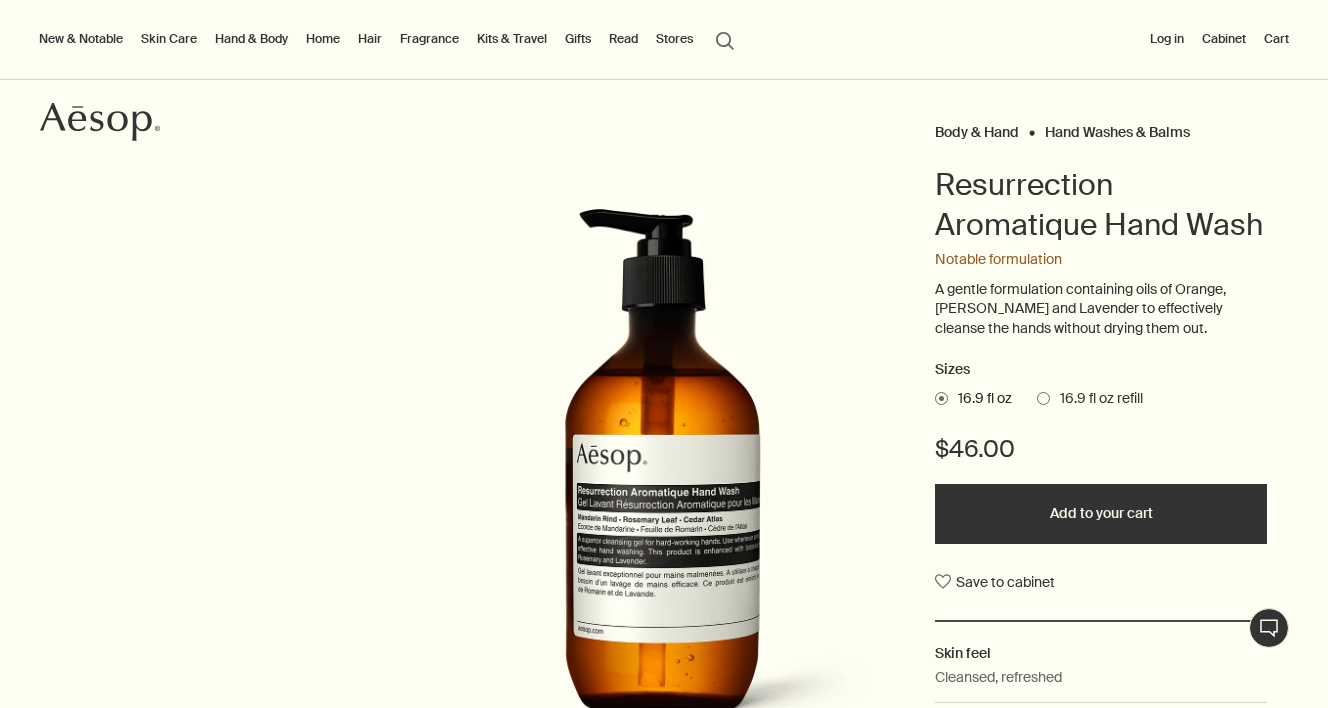click at bounding box center (1043, 398) 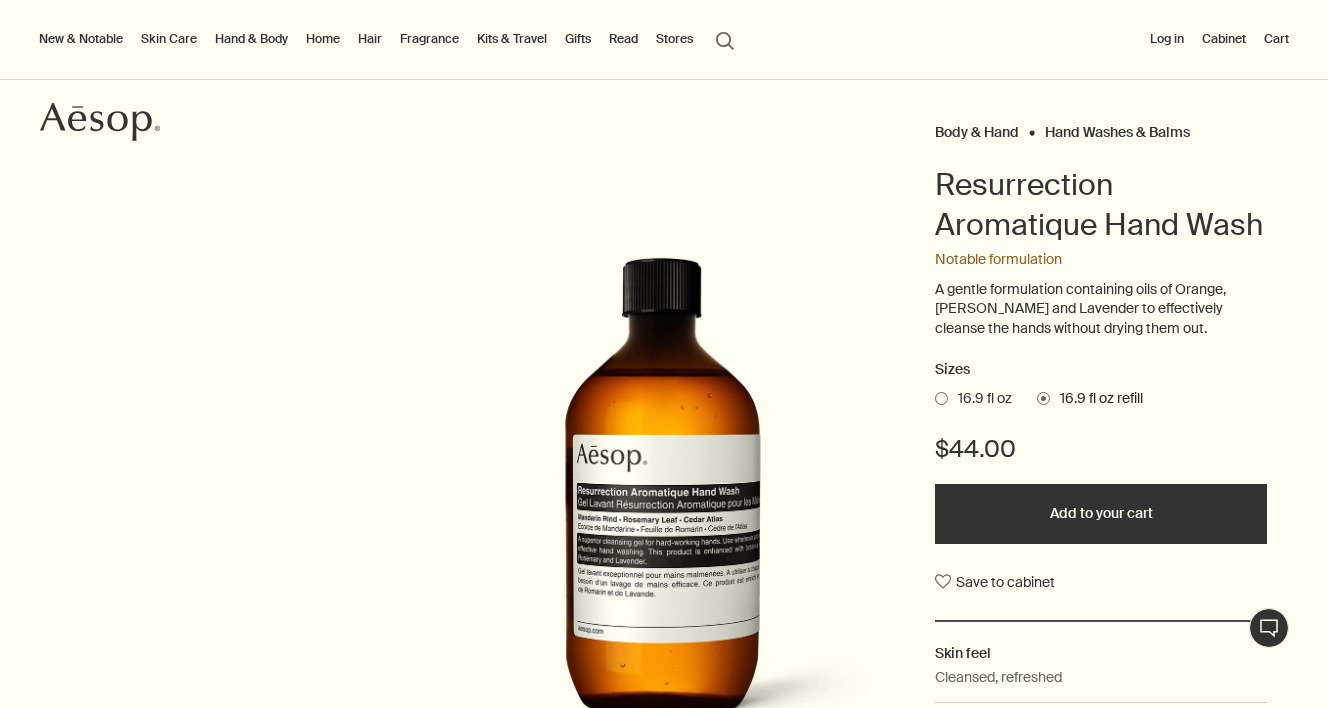 click at bounding box center [941, 398] 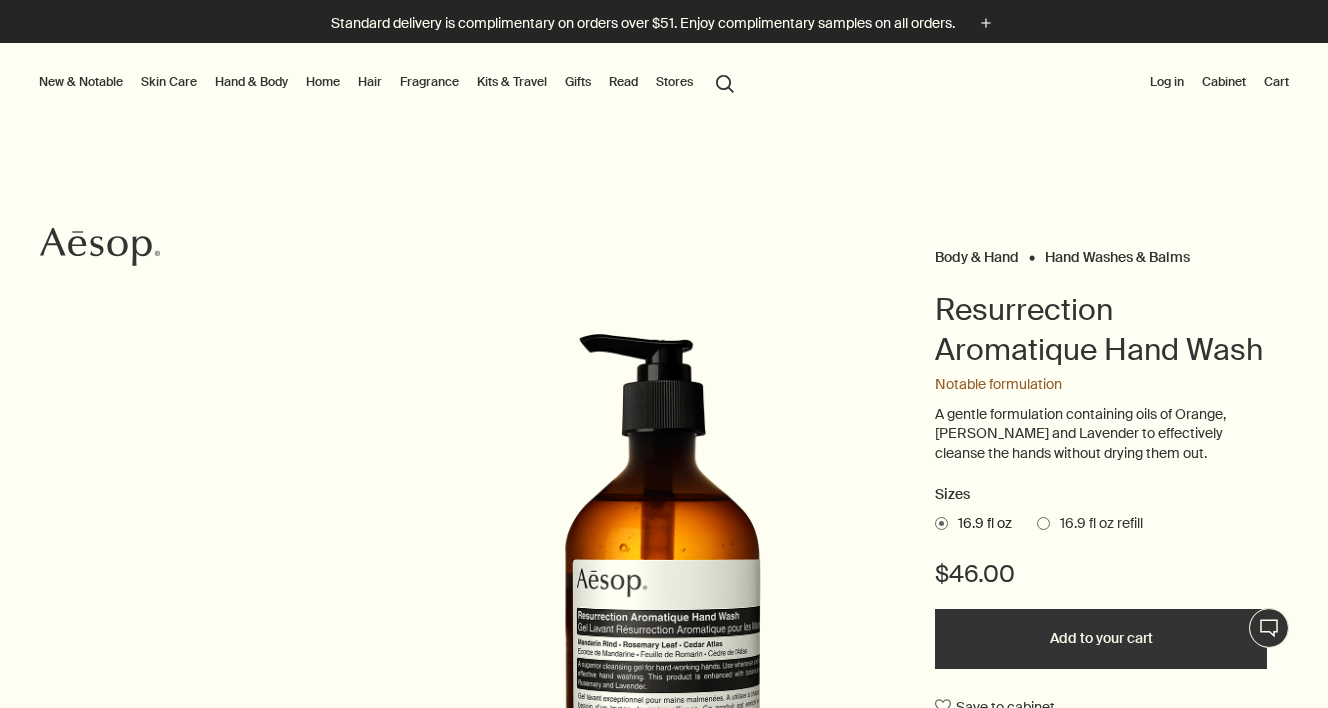 scroll, scrollTop: 0, scrollLeft: 0, axis: both 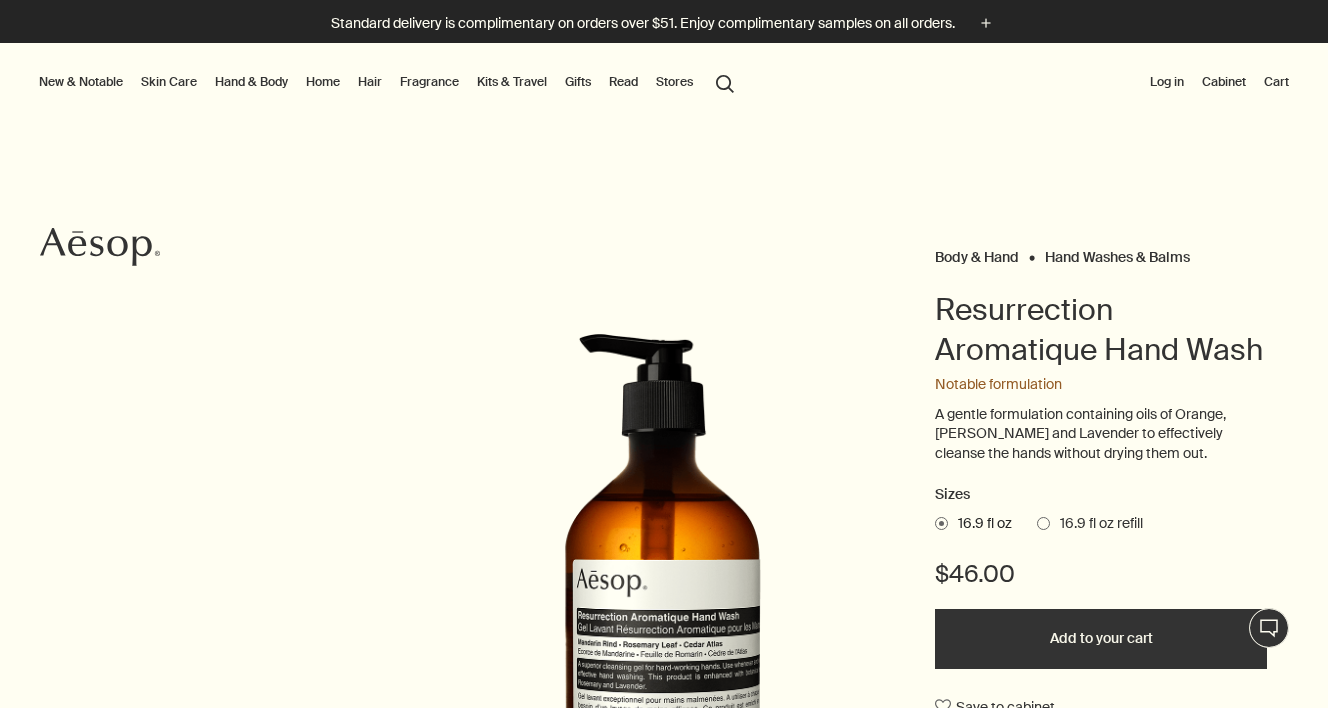 click on "Hand & Body" at bounding box center (251, 82) 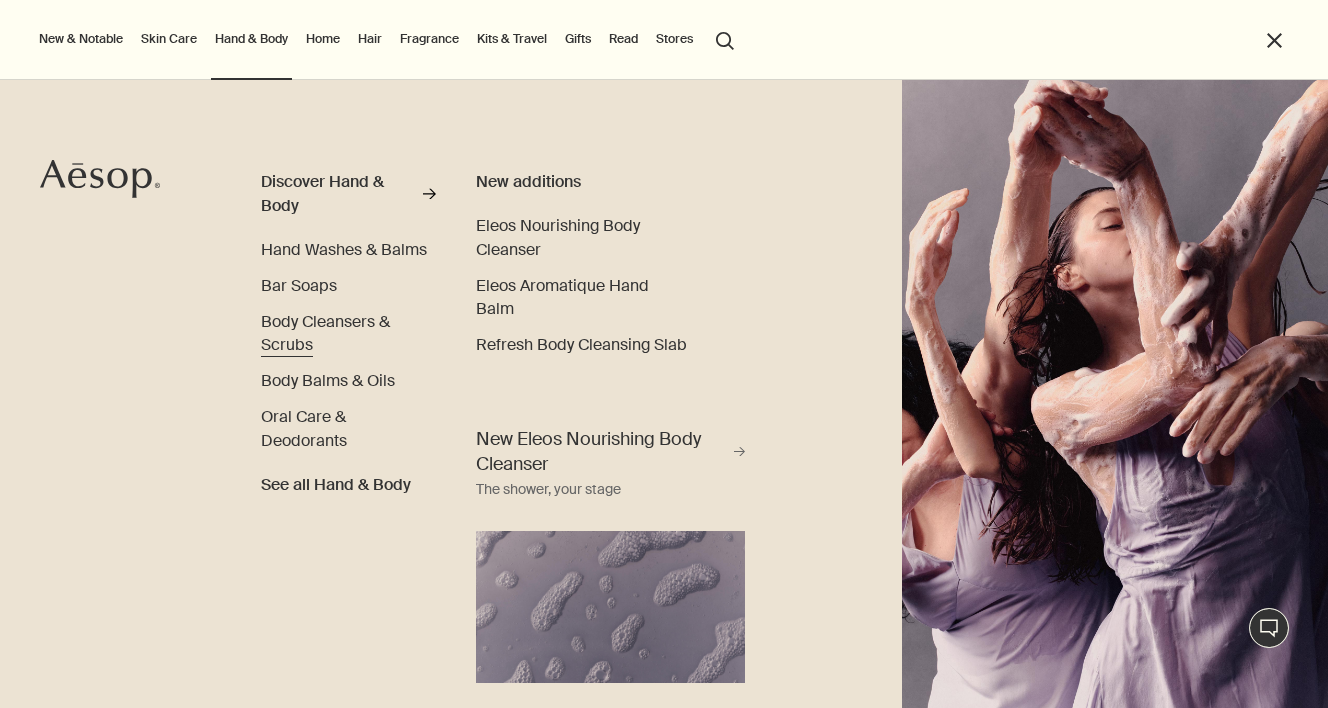 click on "Body Cleansers & Scrubs" at bounding box center (325, 333) 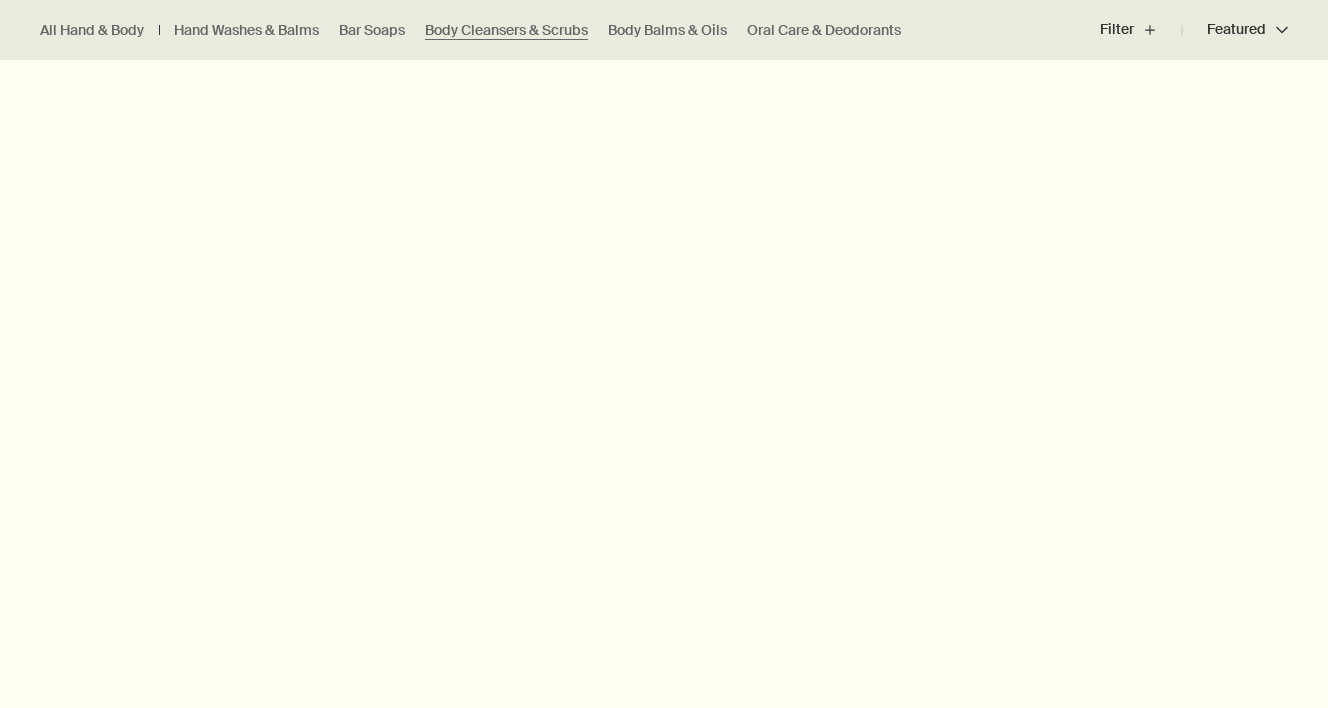 scroll, scrollTop: 816, scrollLeft: 0, axis: vertical 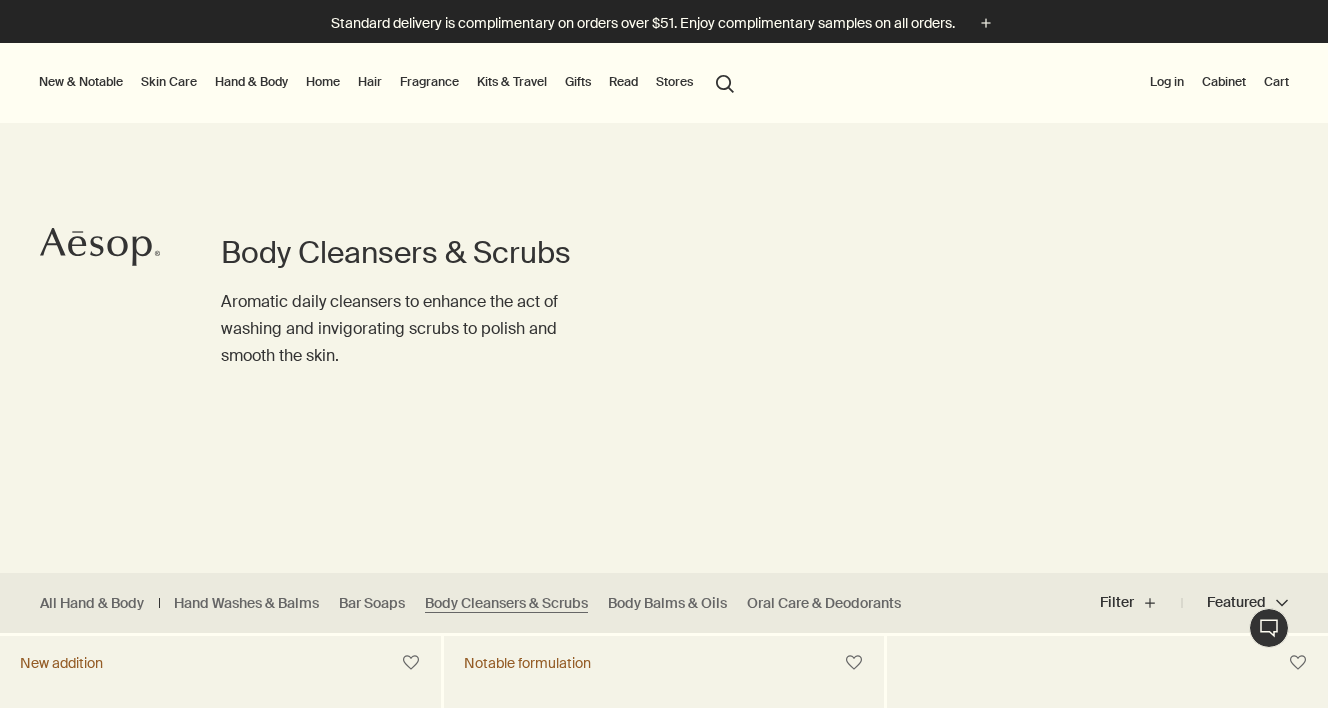 click on "Home" at bounding box center [323, 82] 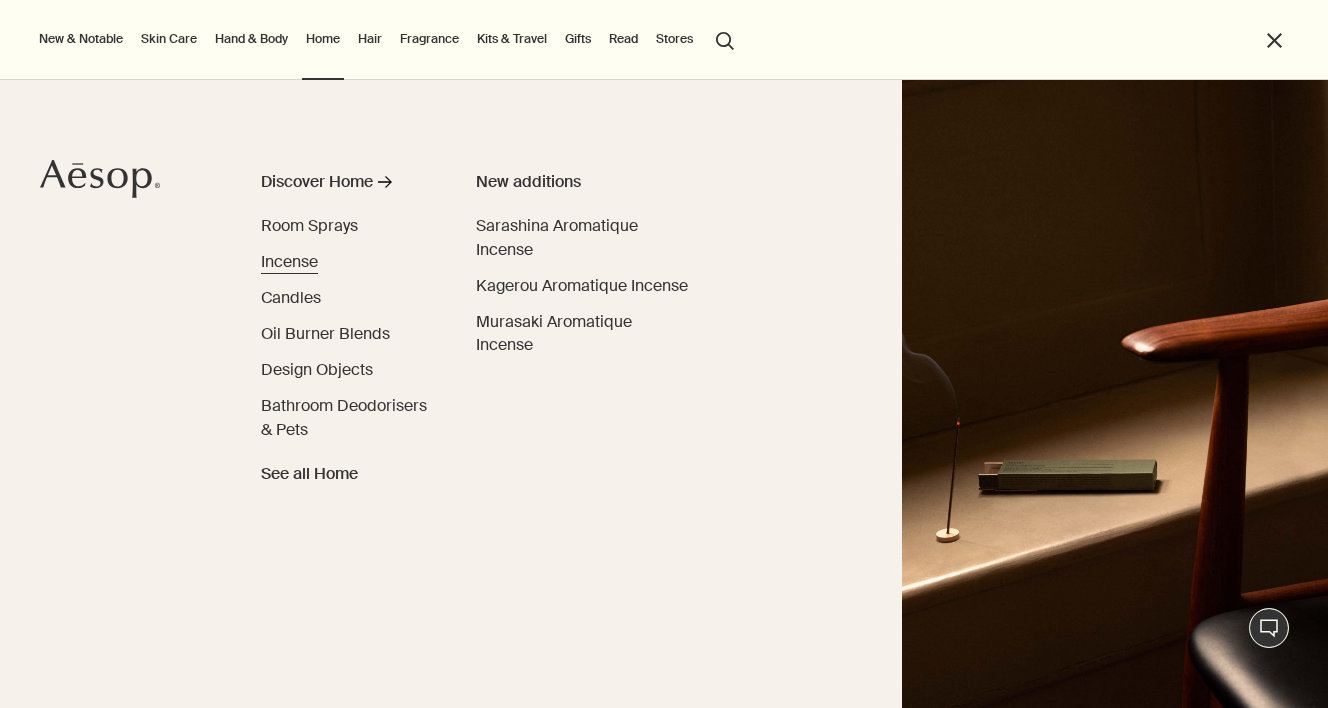 click on "Incense" at bounding box center [289, 261] 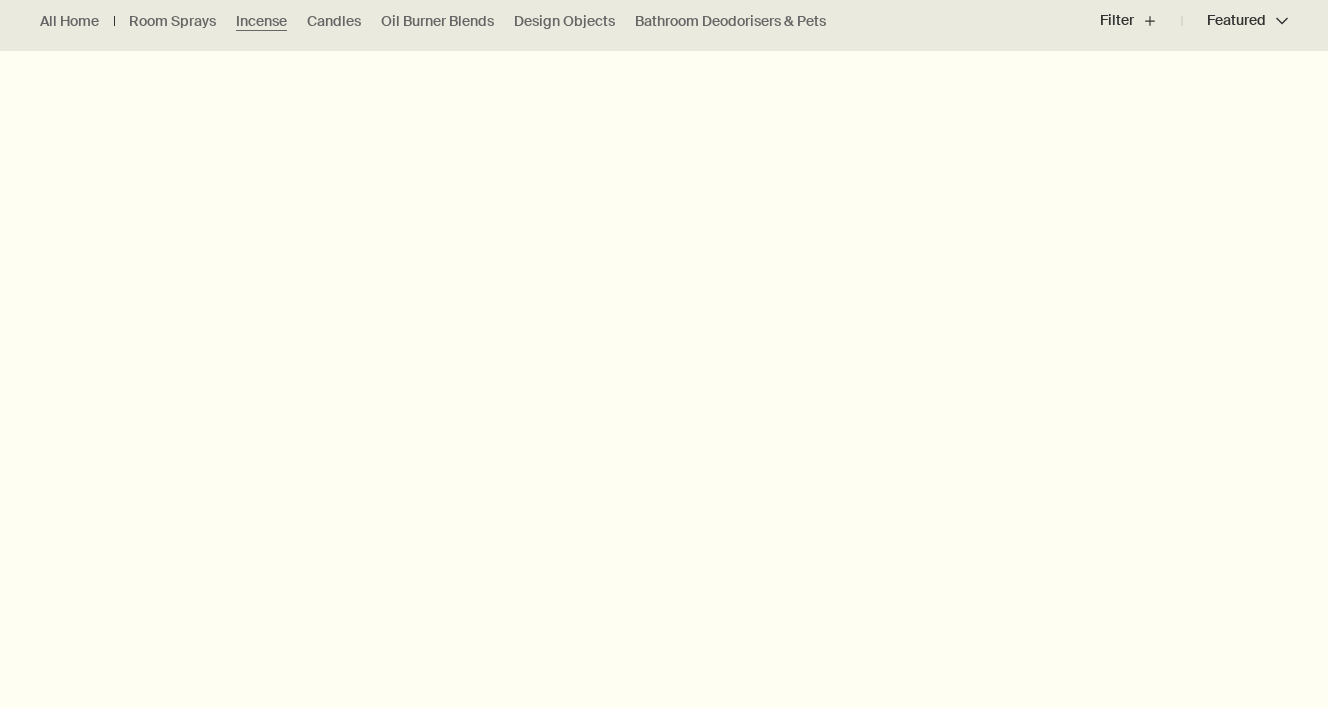 scroll, scrollTop: 582, scrollLeft: 0, axis: vertical 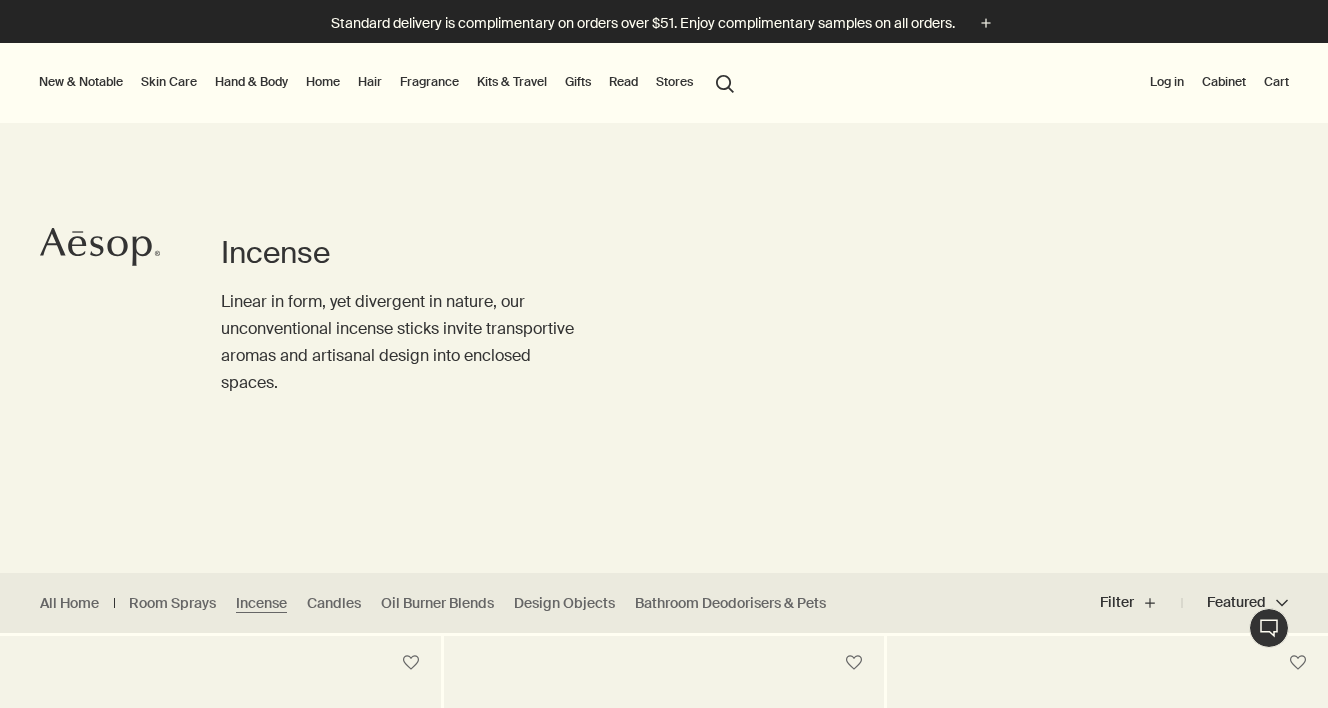 click on "Home" at bounding box center (323, 82) 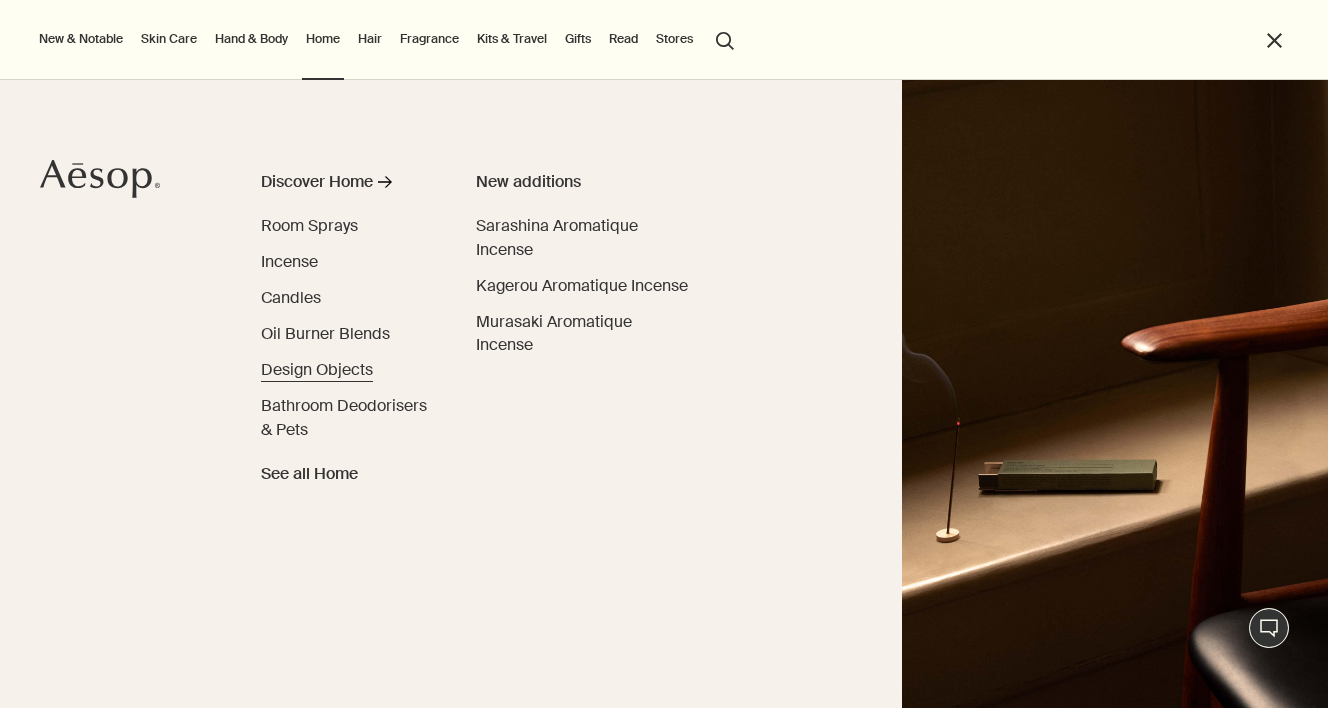 click on "Design Objects" at bounding box center [317, 369] 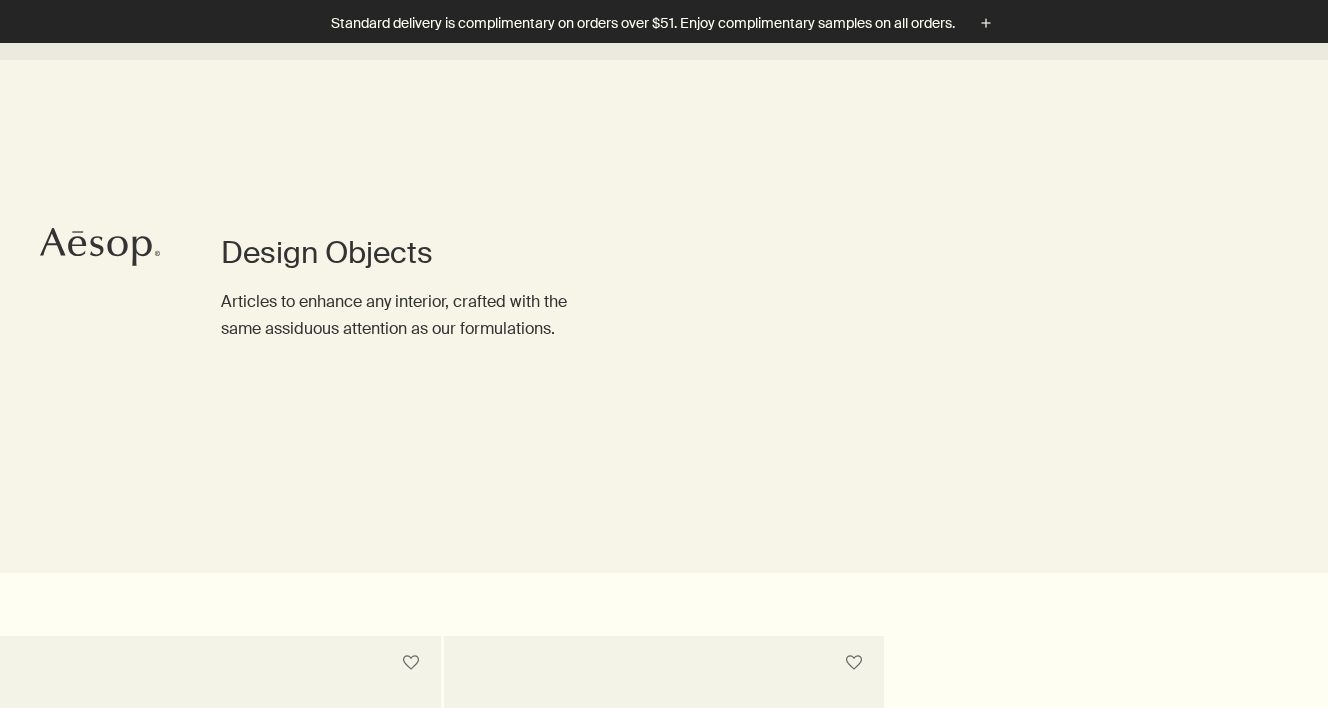 scroll, scrollTop: 837, scrollLeft: 0, axis: vertical 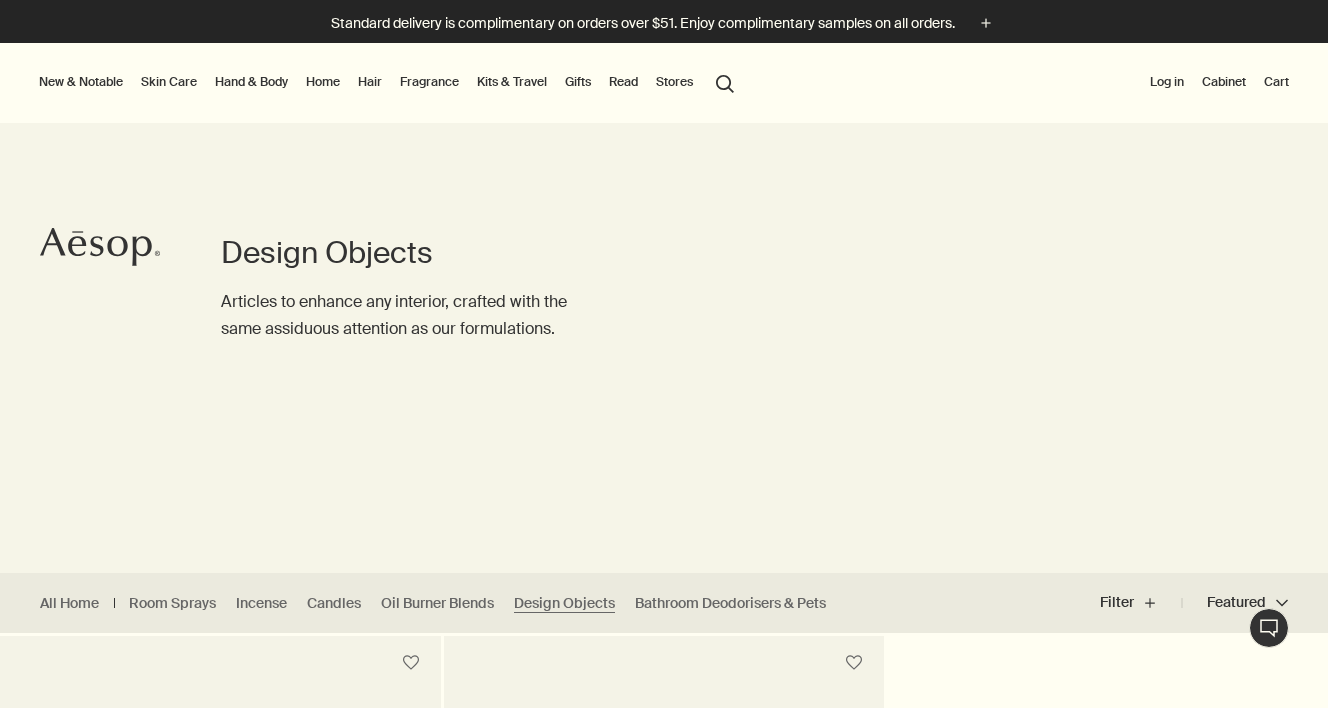 click on "Home" at bounding box center (323, 82) 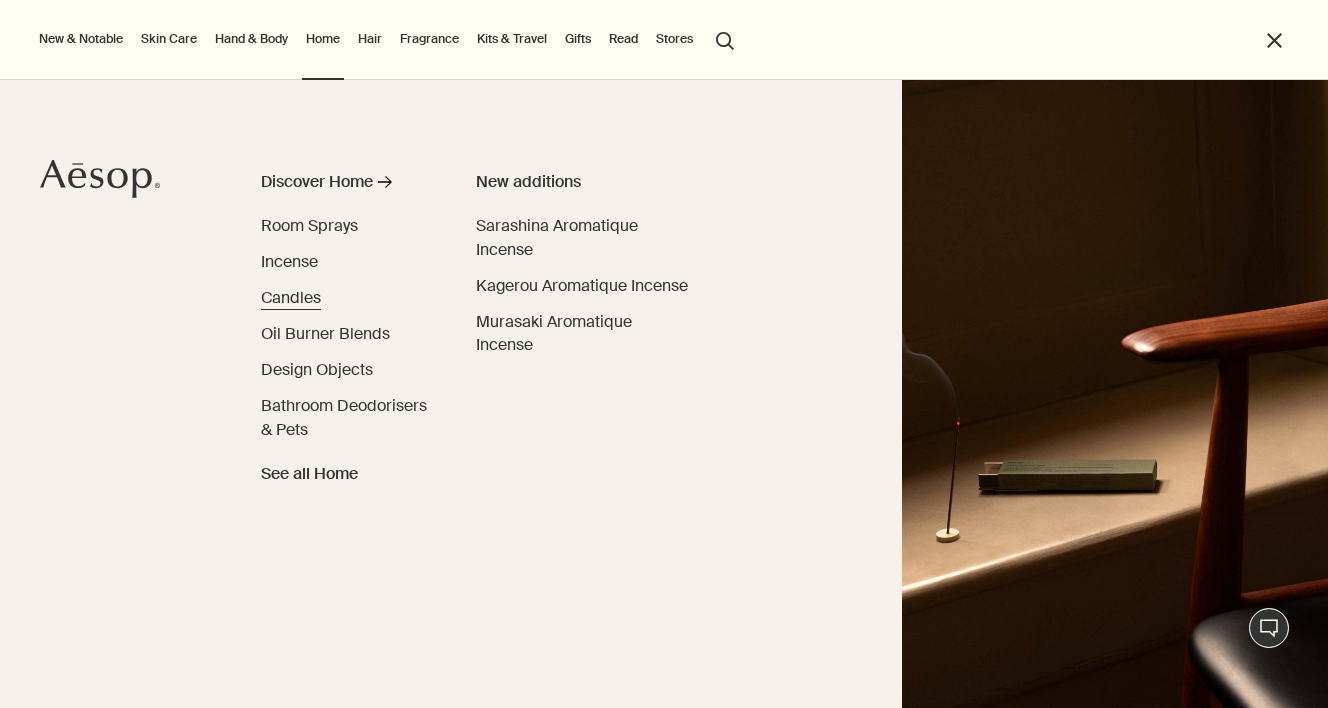 click on "Candles" at bounding box center [291, 297] 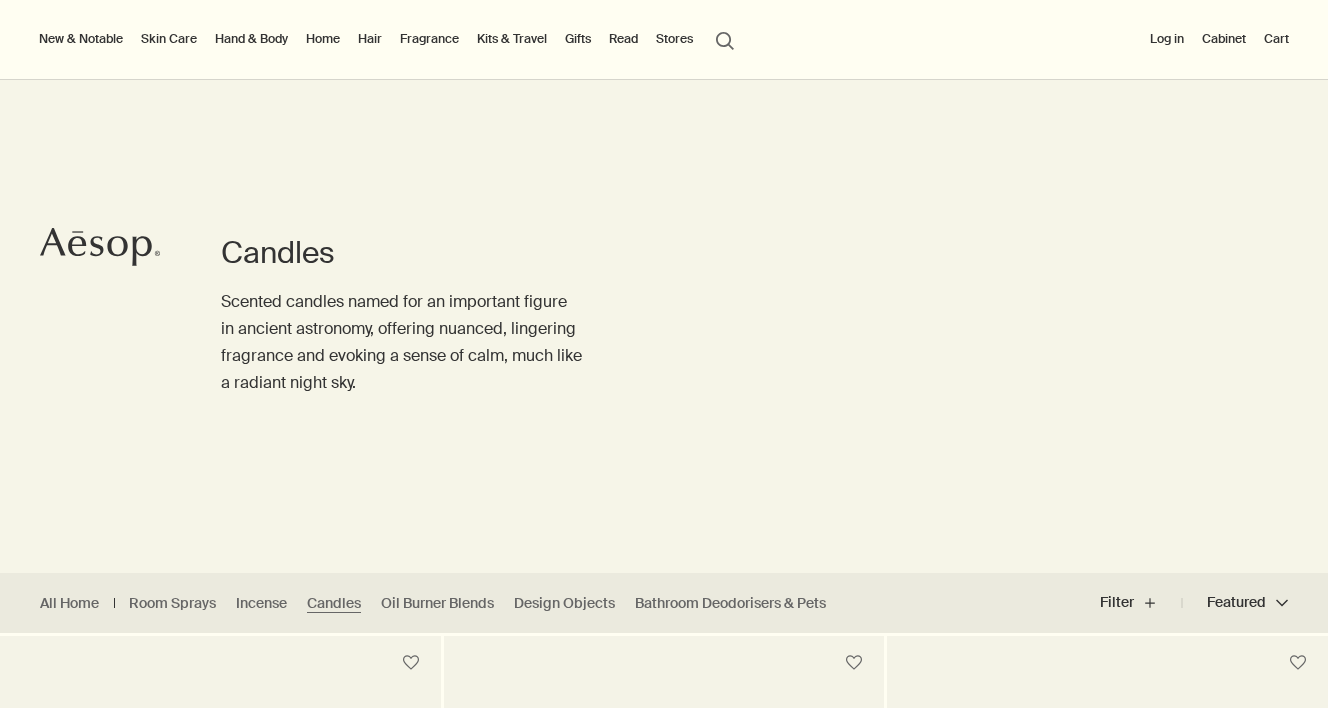 scroll, scrollTop: 413, scrollLeft: 0, axis: vertical 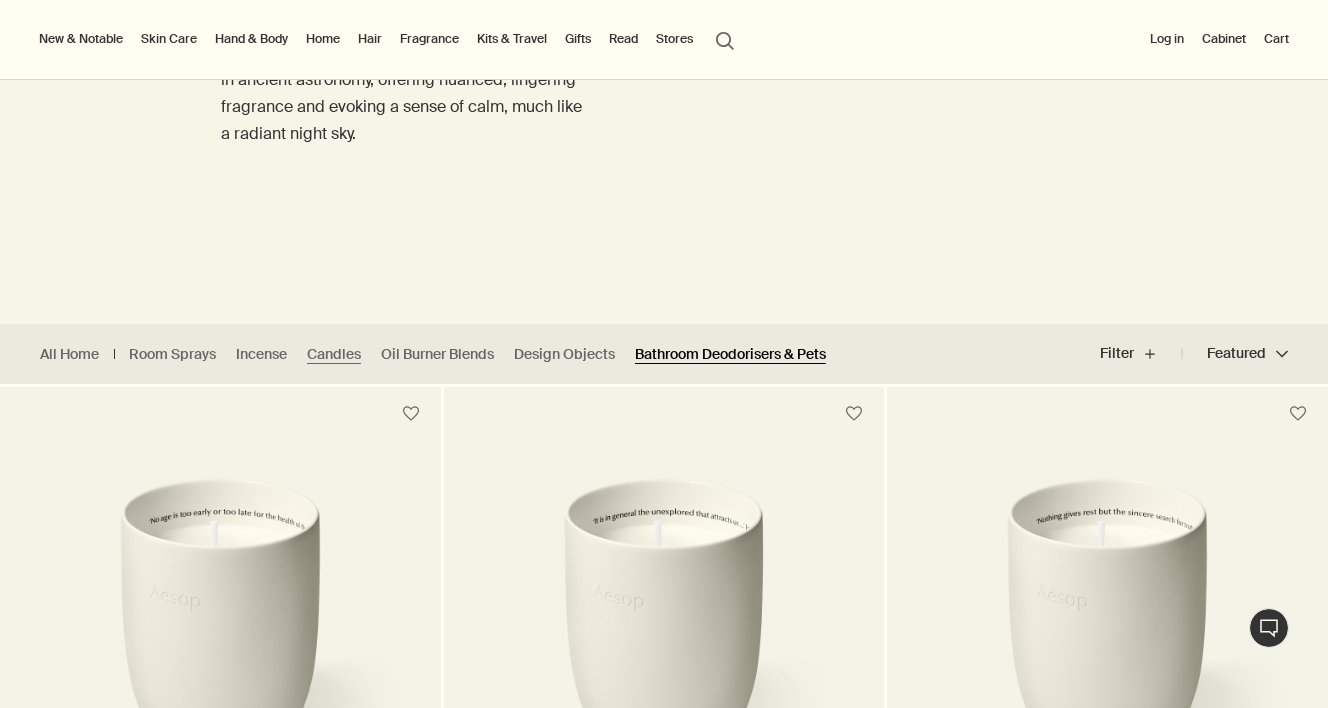 click on "Bathroom Deodorisers & Pets" at bounding box center [730, 354] 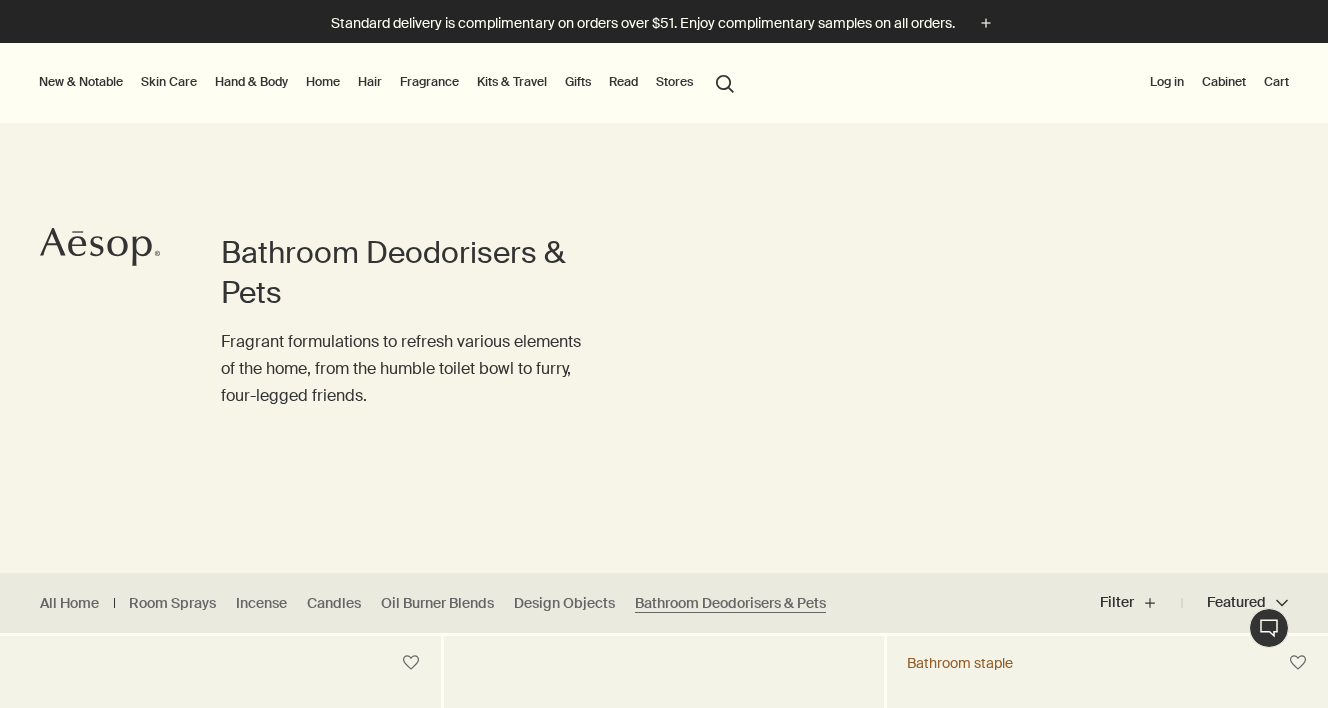 scroll, scrollTop: 0, scrollLeft: 0, axis: both 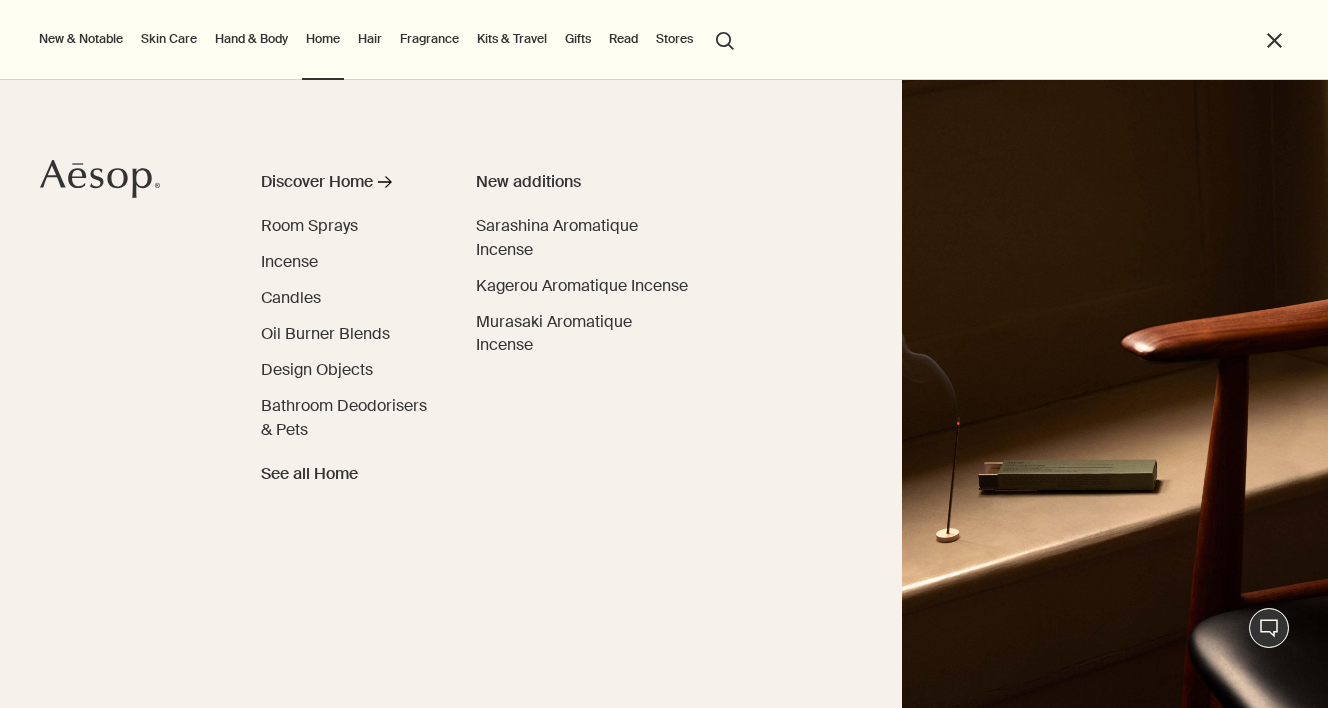 click on "Hand & Body" at bounding box center (251, 39) 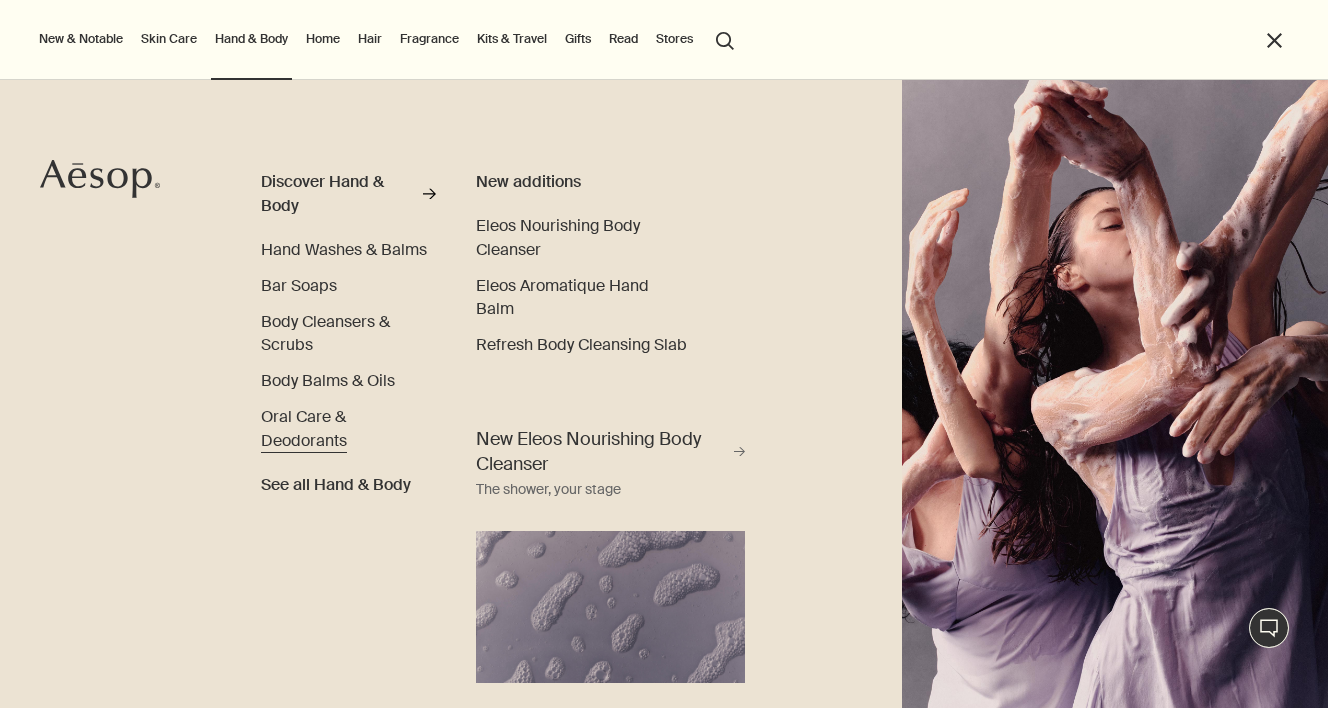 click on "Oral Care & Deodorants" at bounding box center [304, 428] 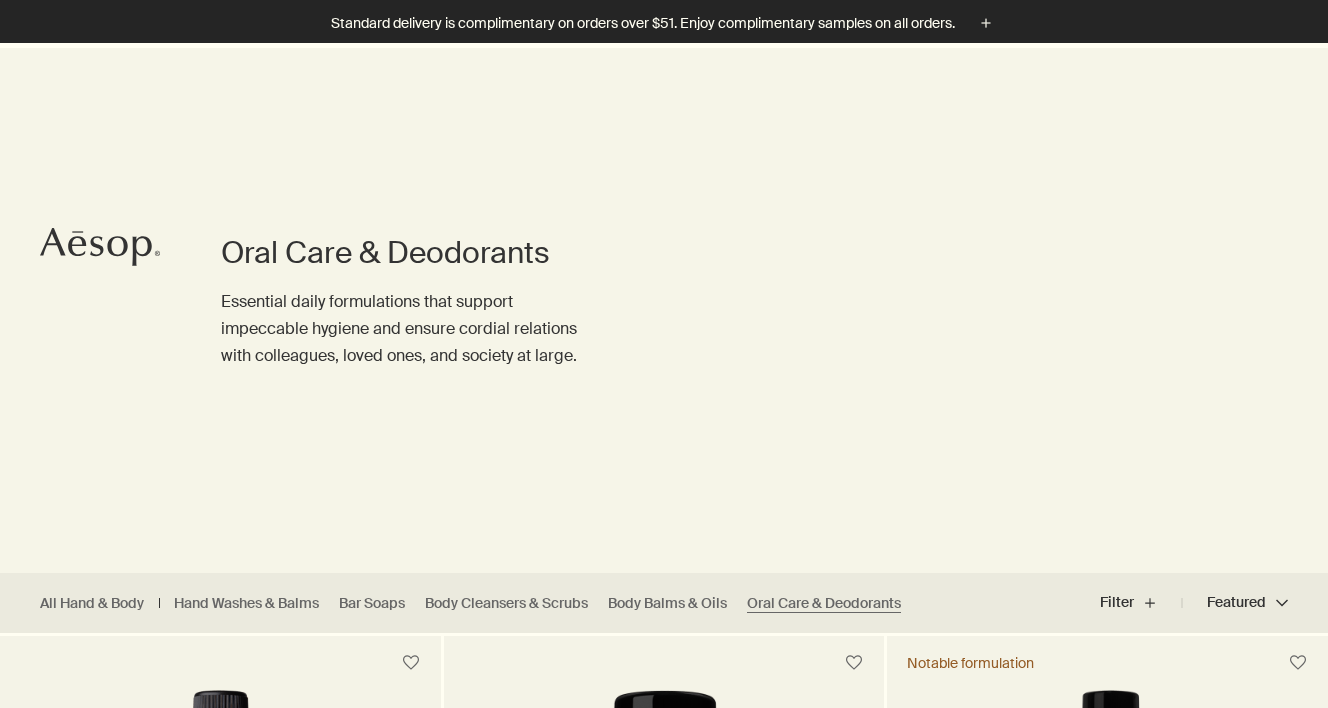 scroll, scrollTop: 472, scrollLeft: 0, axis: vertical 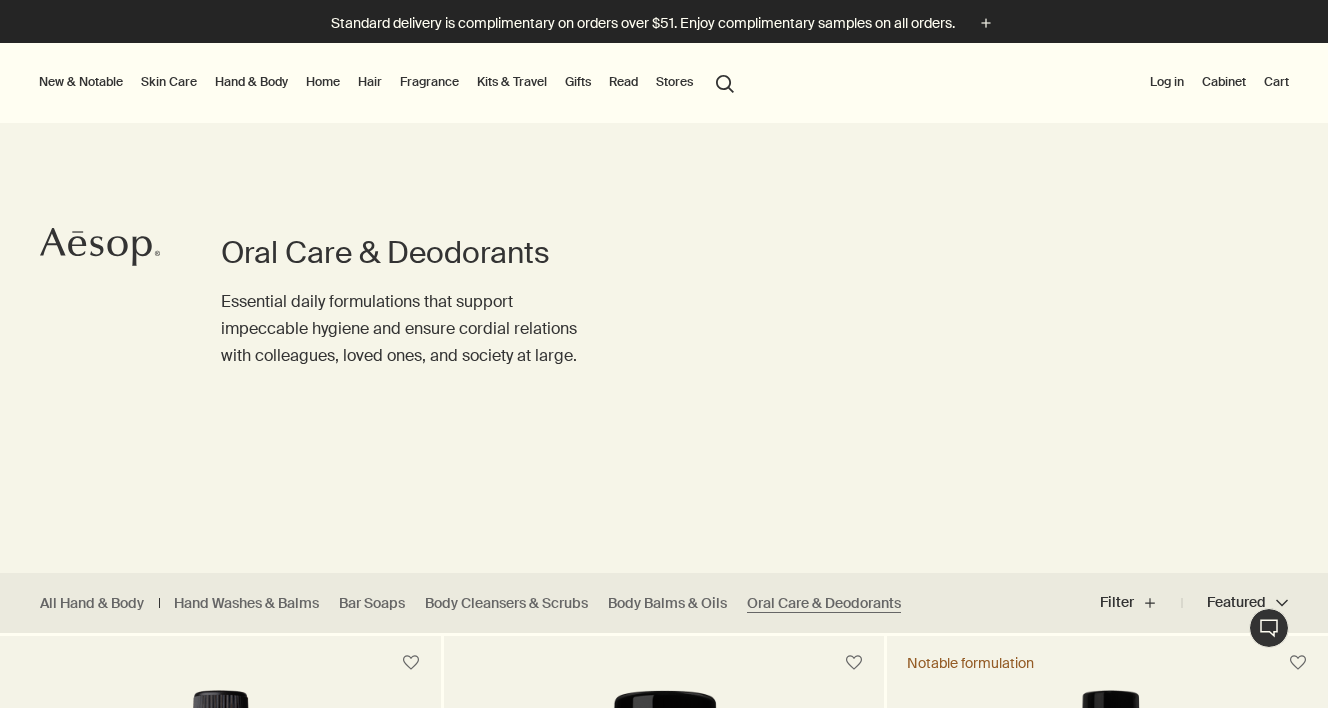 click on "Kits & Travel" at bounding box center [512, 82] 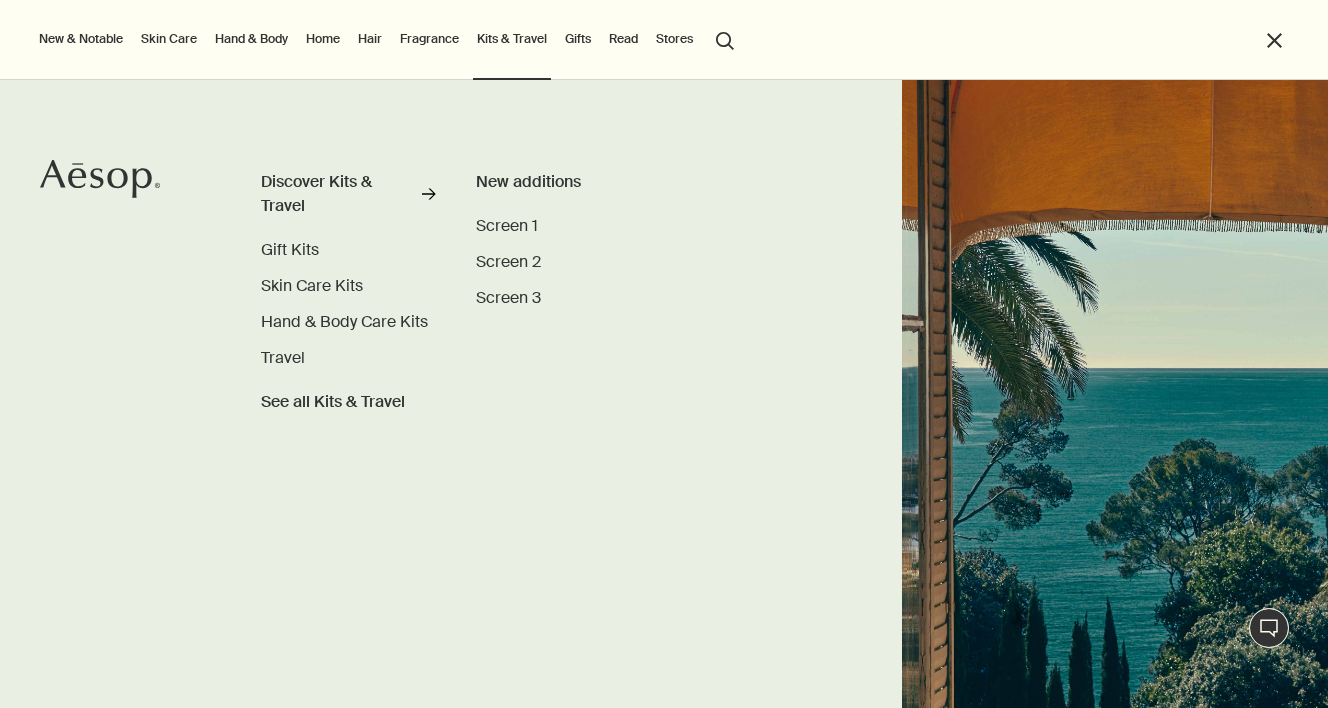 click on "Fragrance" at bounding box center [429, 39] 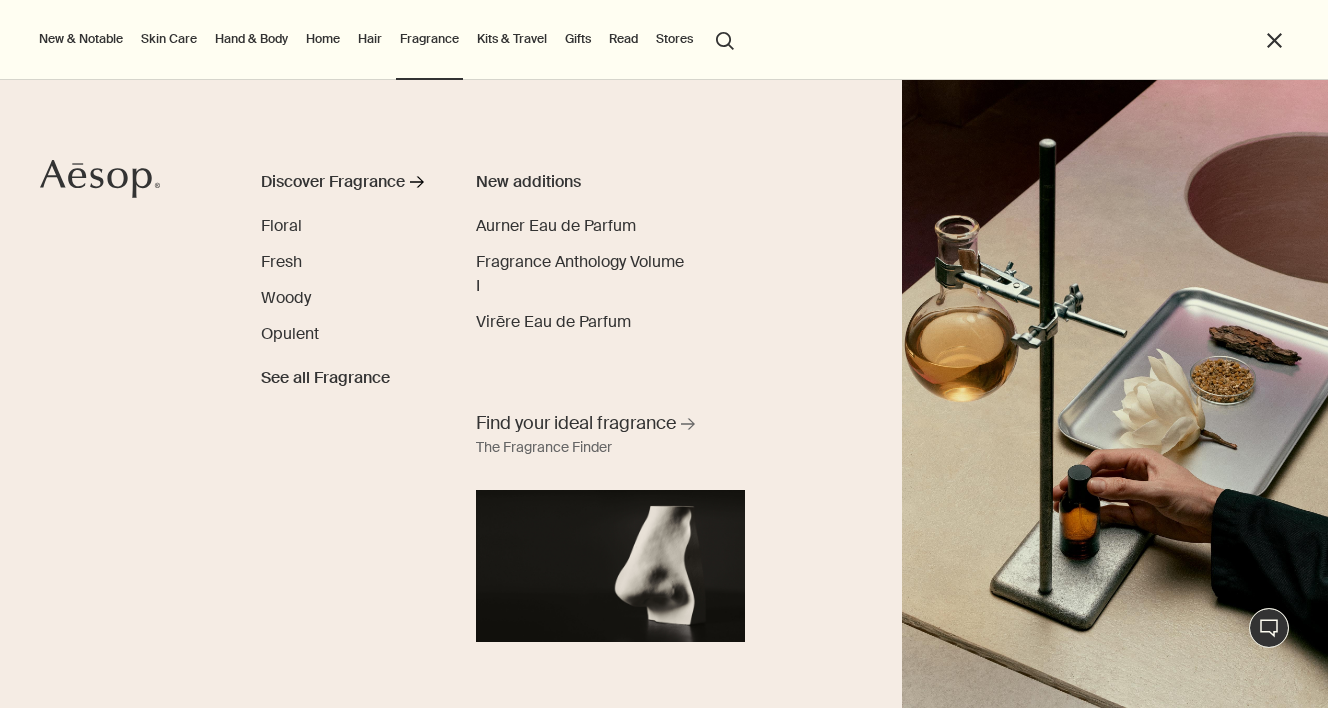 click on "Hair" at bounding box center [370, 39] 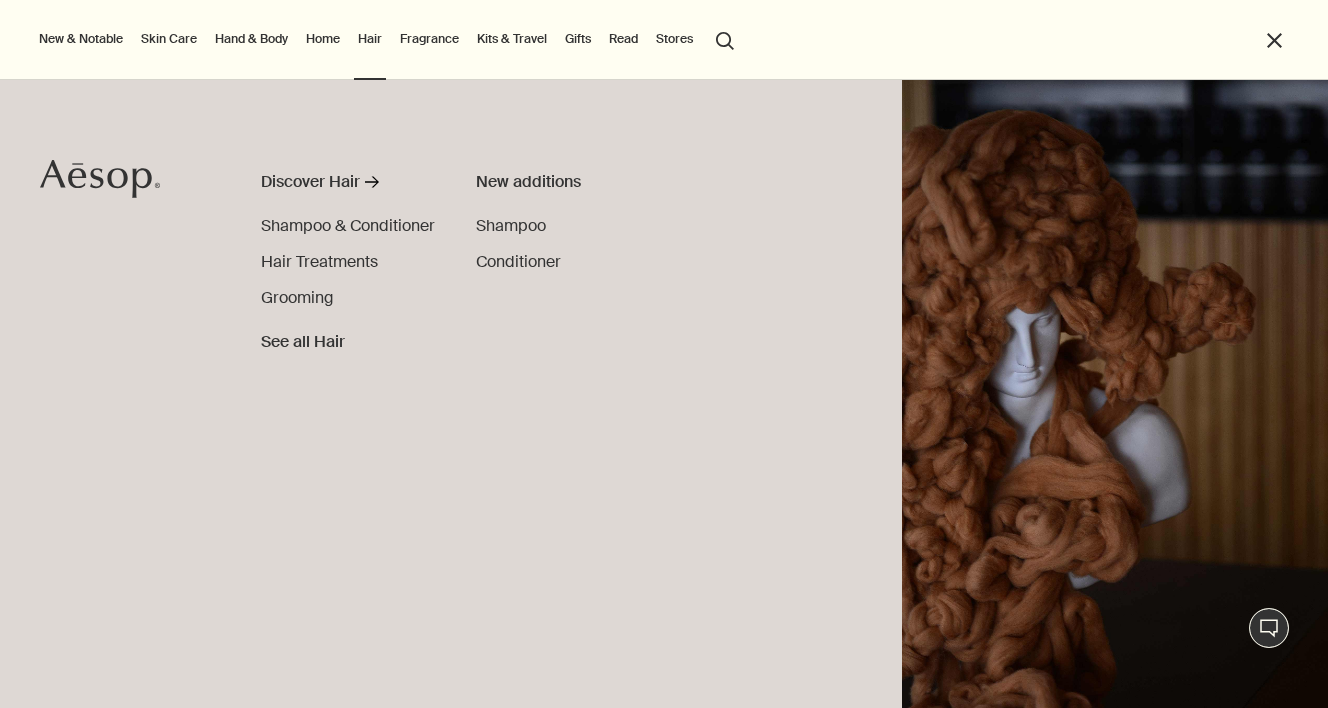 click on "Home" at bounding box center (323, 39) 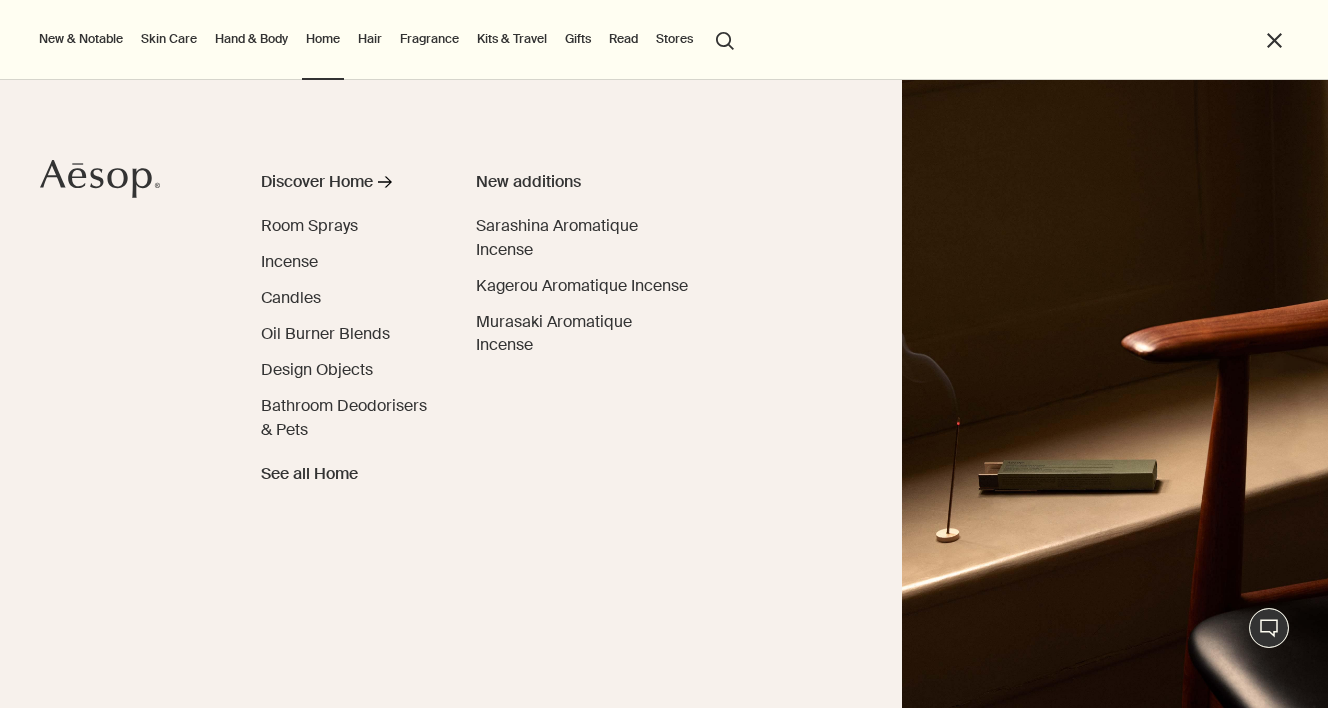 click on "Hand & Body" at bounding box center (251, 39) 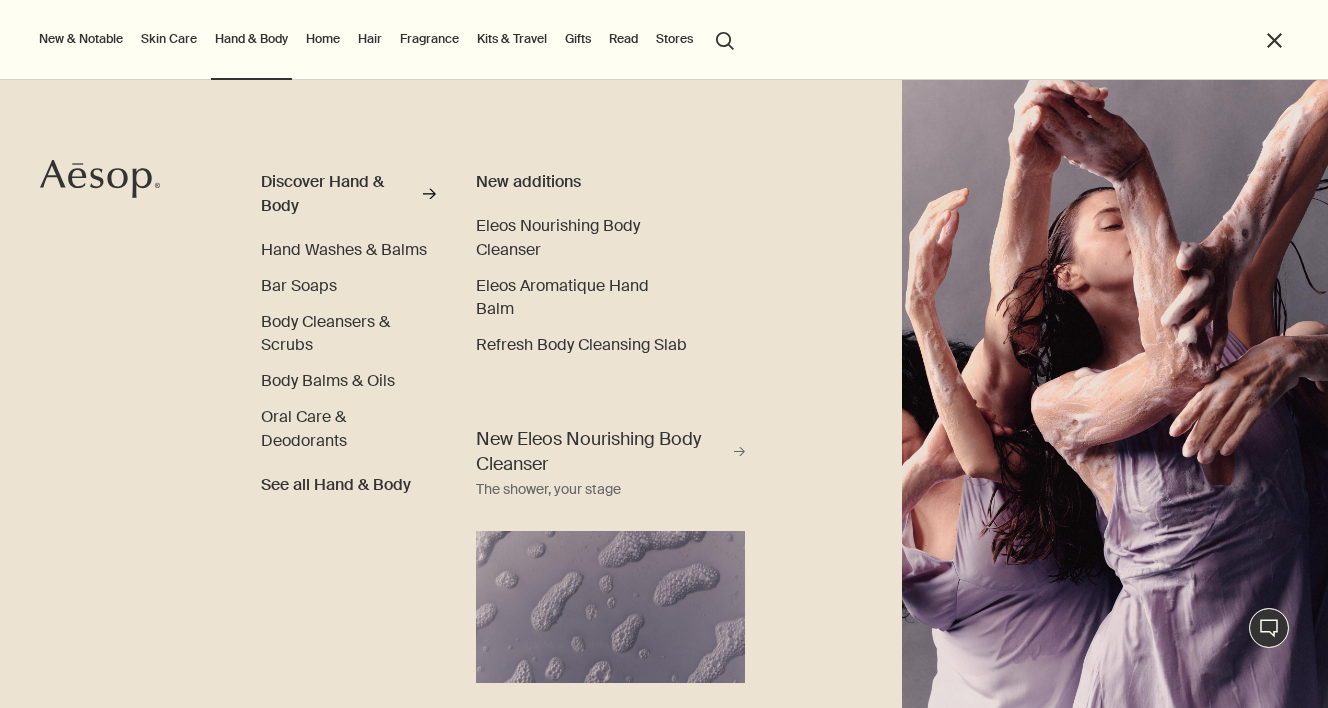 click on "Skin Care" at bounding box center (169, 39) 